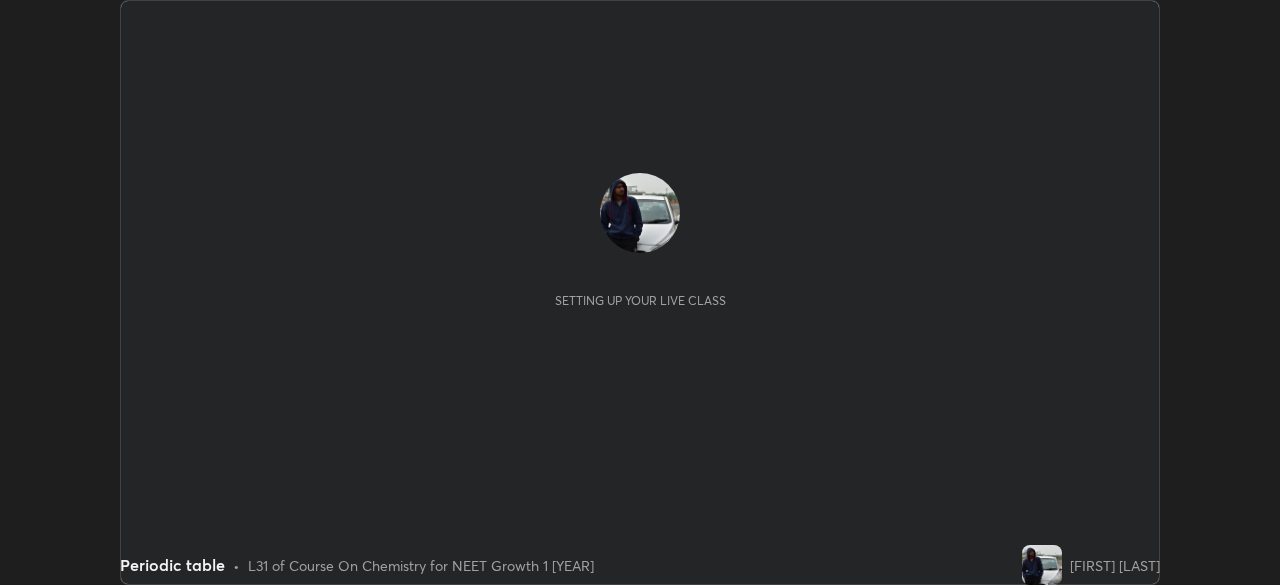 scroll, scrollTop: 0, scrollLeft: 0, axis: both 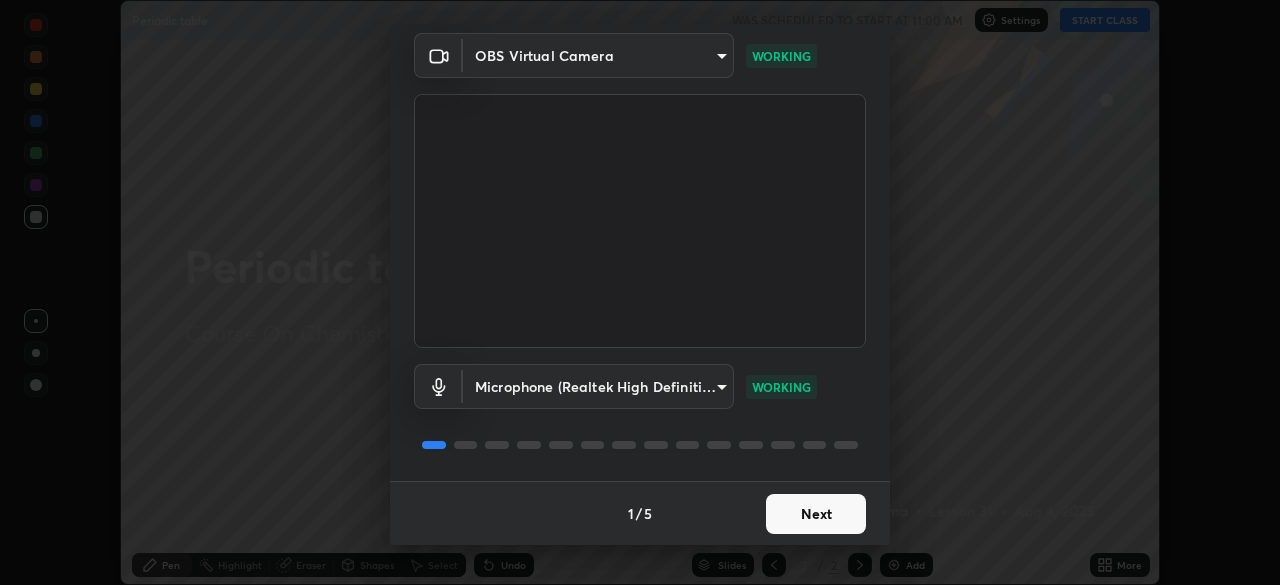 click on "Next" at bounding box center (816, 514) 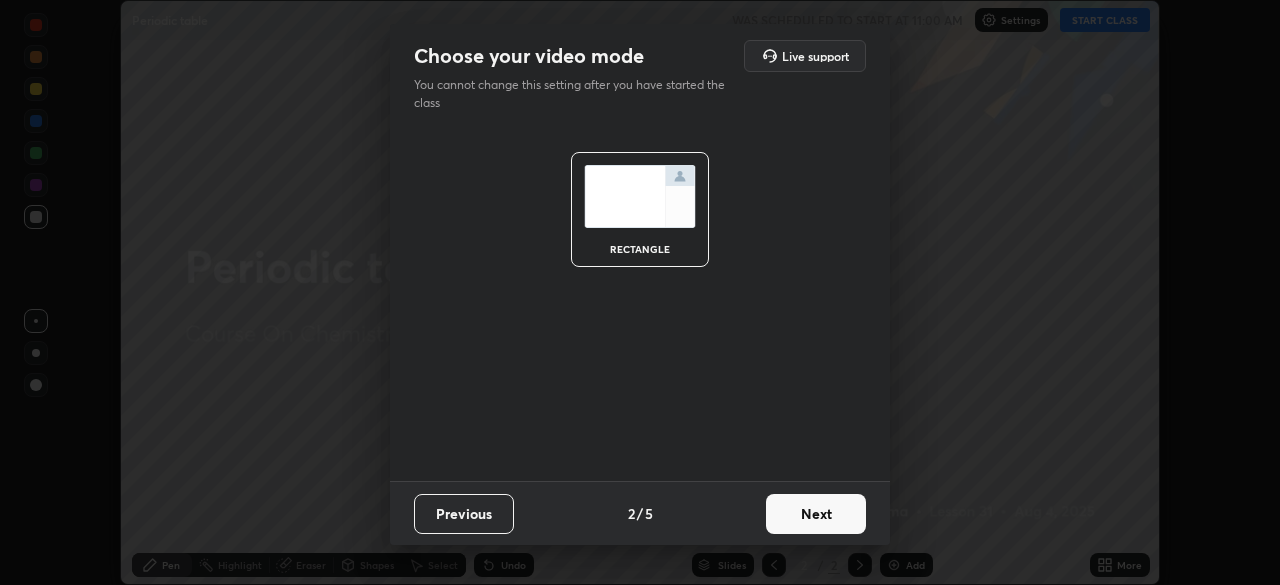 scroll, scrollTop: 0, scrollLeft: 0, axis: both 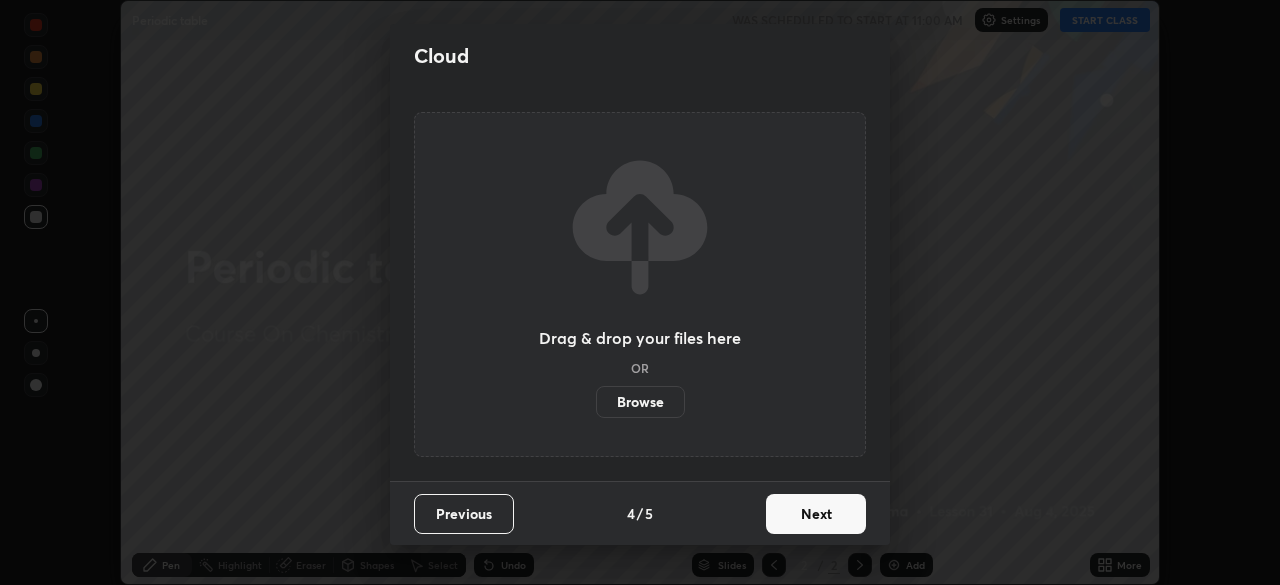 click on "Next" at bounding box center (816, 514) 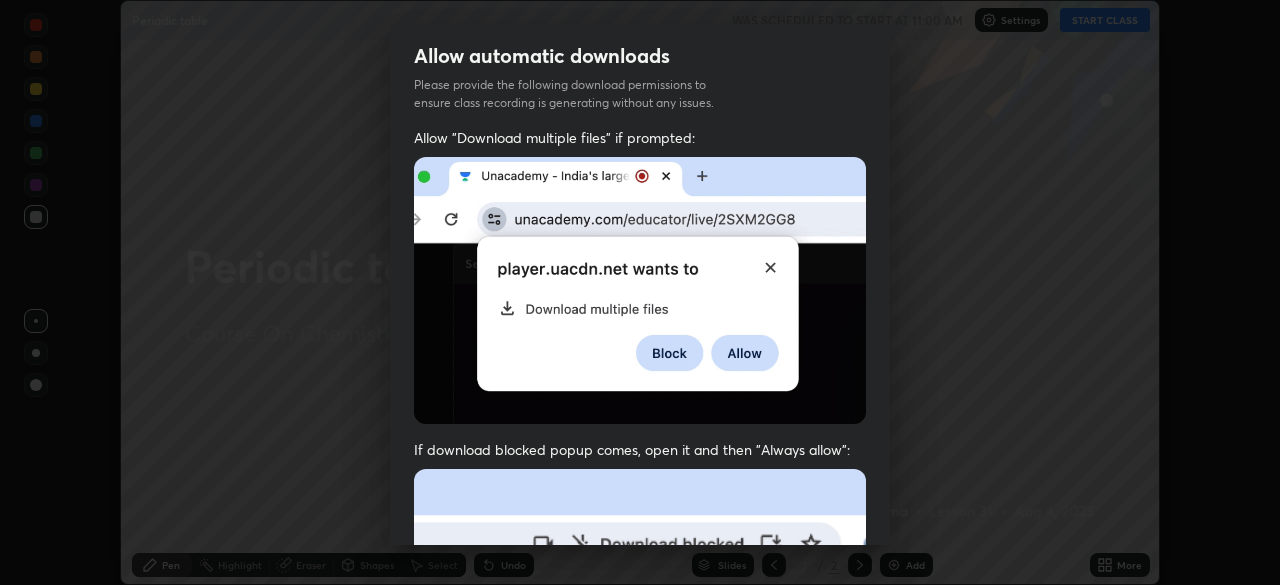 click at bounding box center (640, 687) 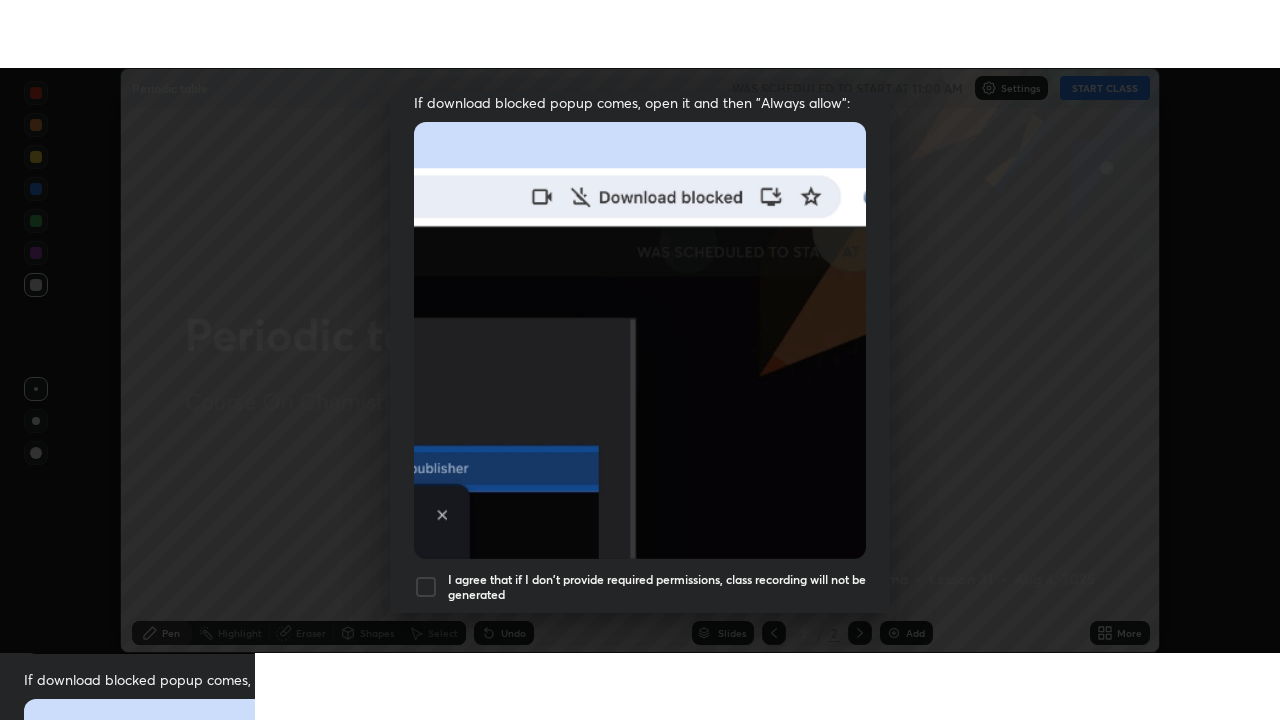 scroll, scrollTop: 479, scrollLeft: 0, axis: vertical 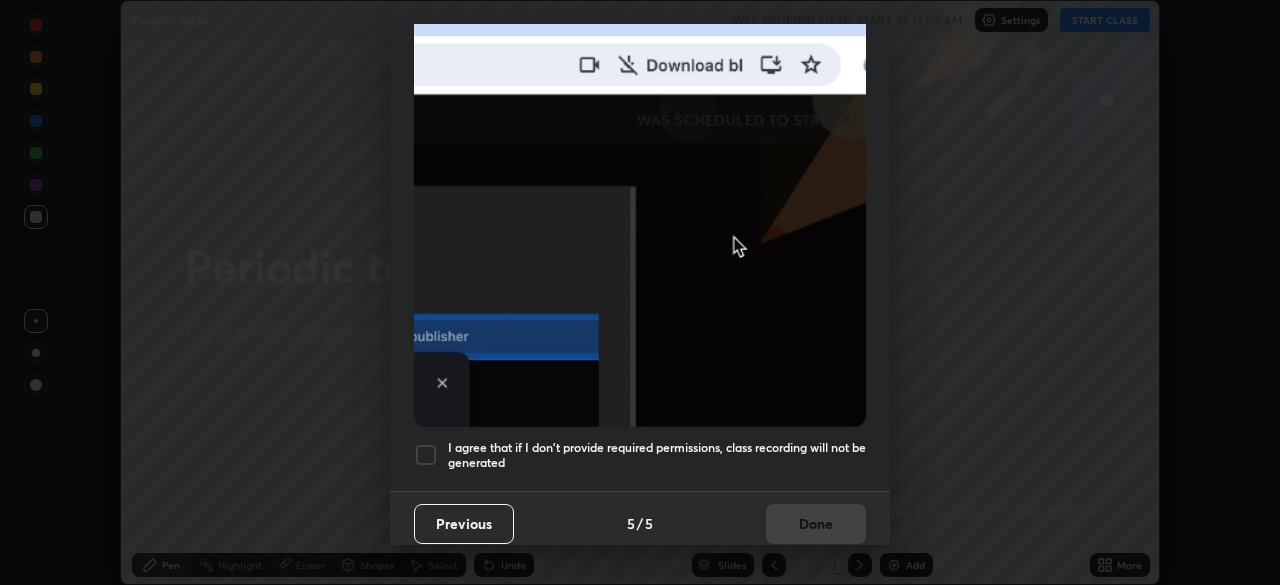 click on "Previous 5 / 5 Done" at bounding box center [640, 523] 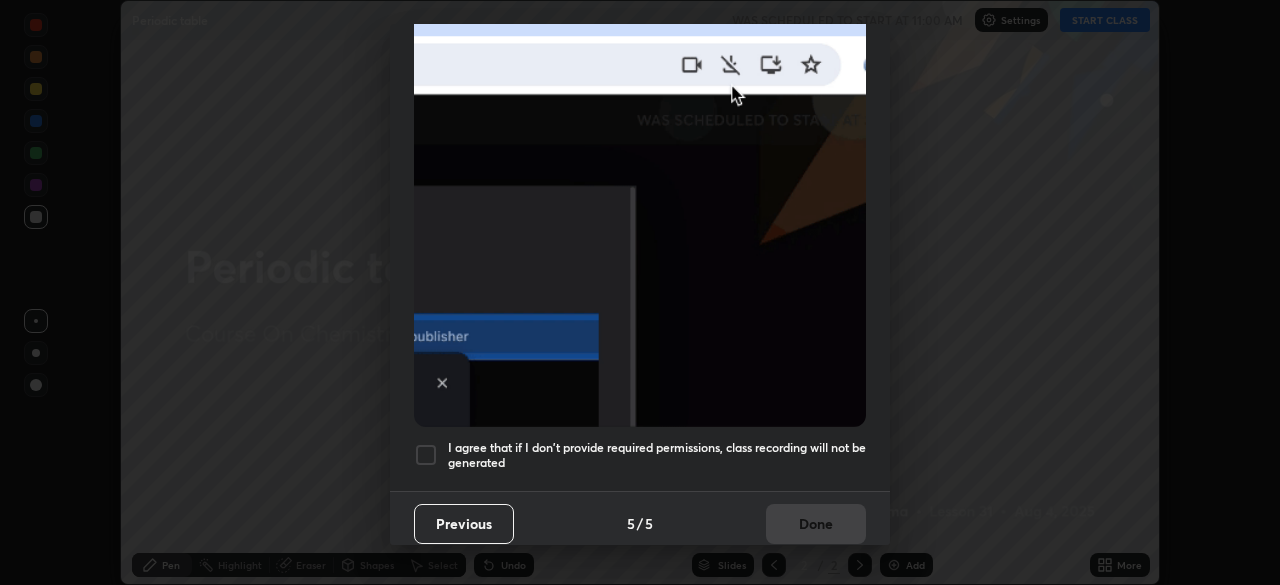 click on "I agree that if I don't provide required permissions, class recording will not be generated" at bounding box center [657, 455] 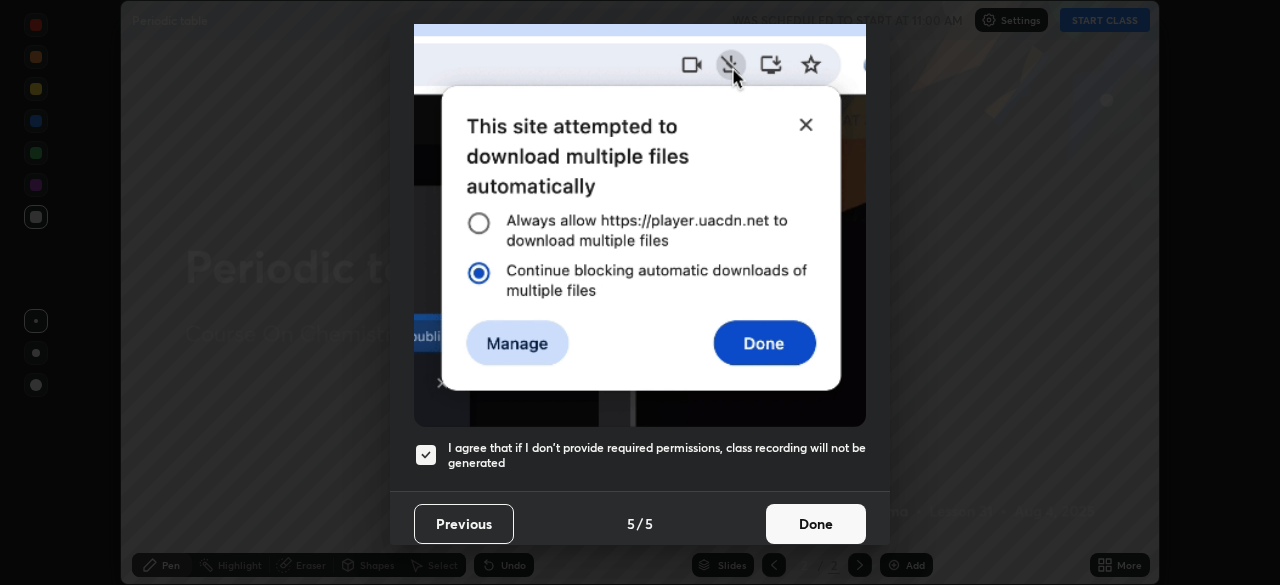 click on "Done" at bounding box center [816, 524] 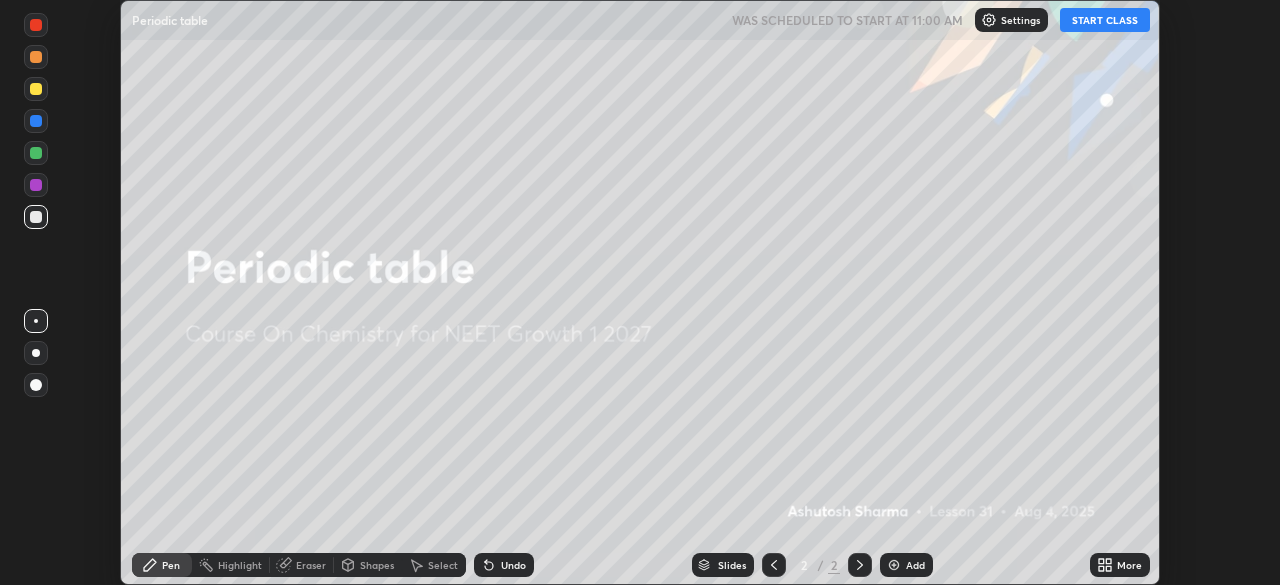 click on "More" at bounding box center [1120, 565] 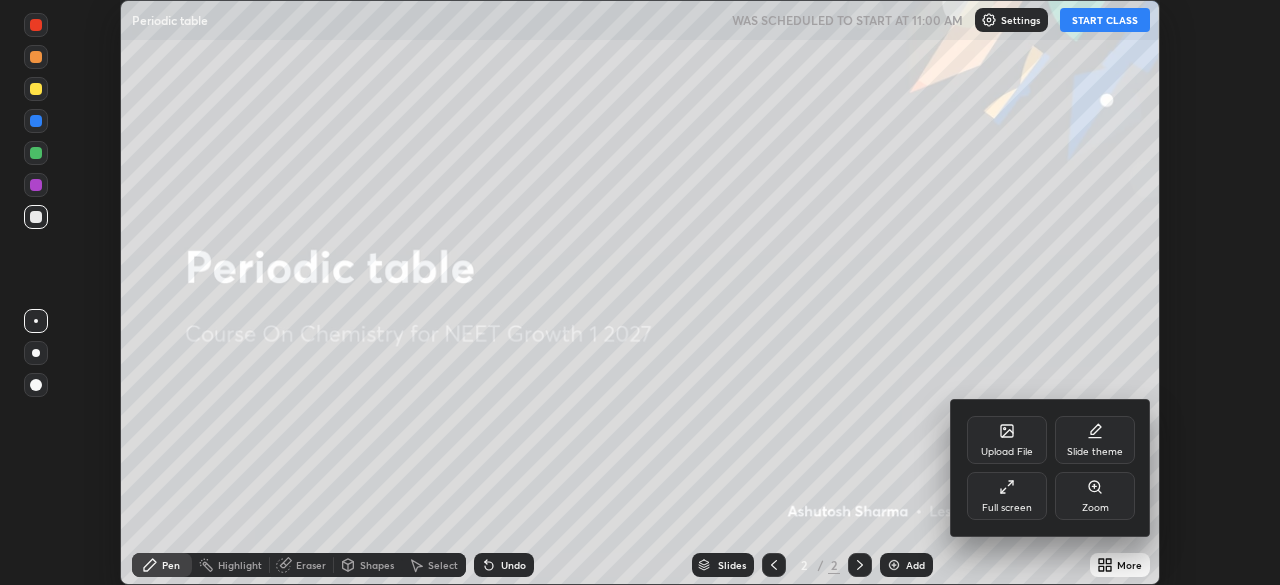 click on "Full screen" at bounding box center [1007, 508] 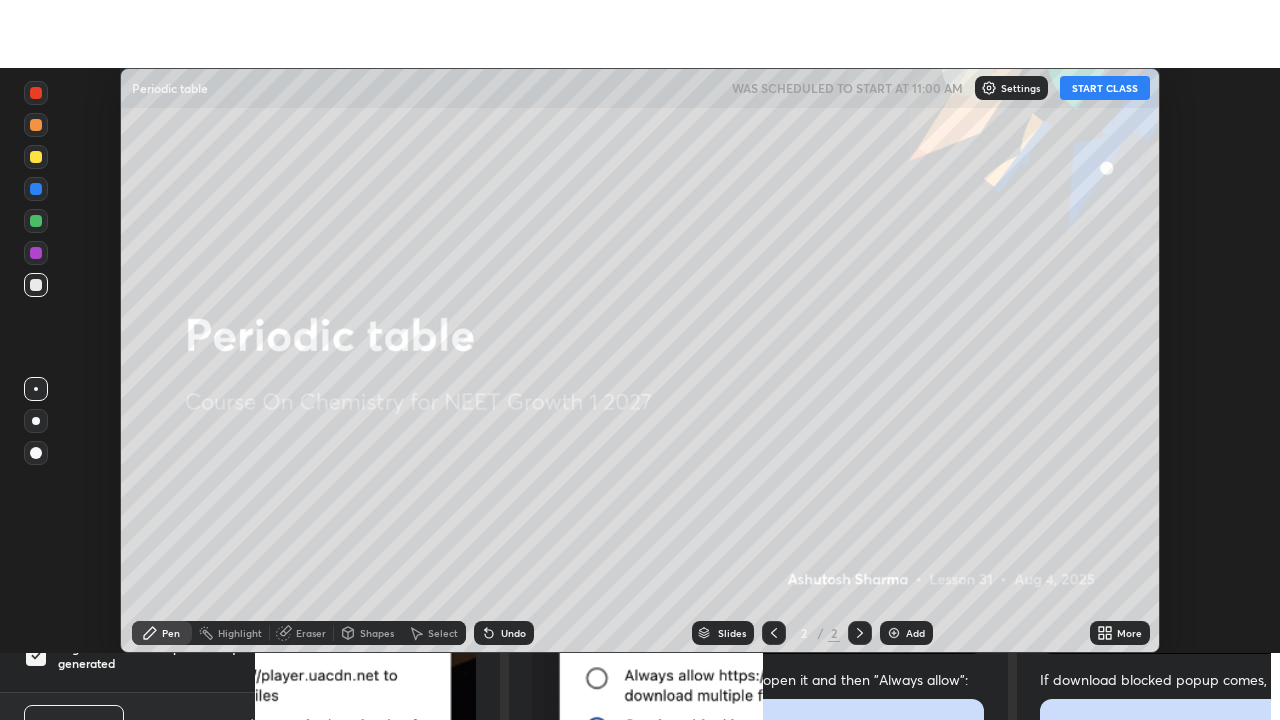 scroll, scrollTop: 99280, scrollLeft: 98720, axis: both 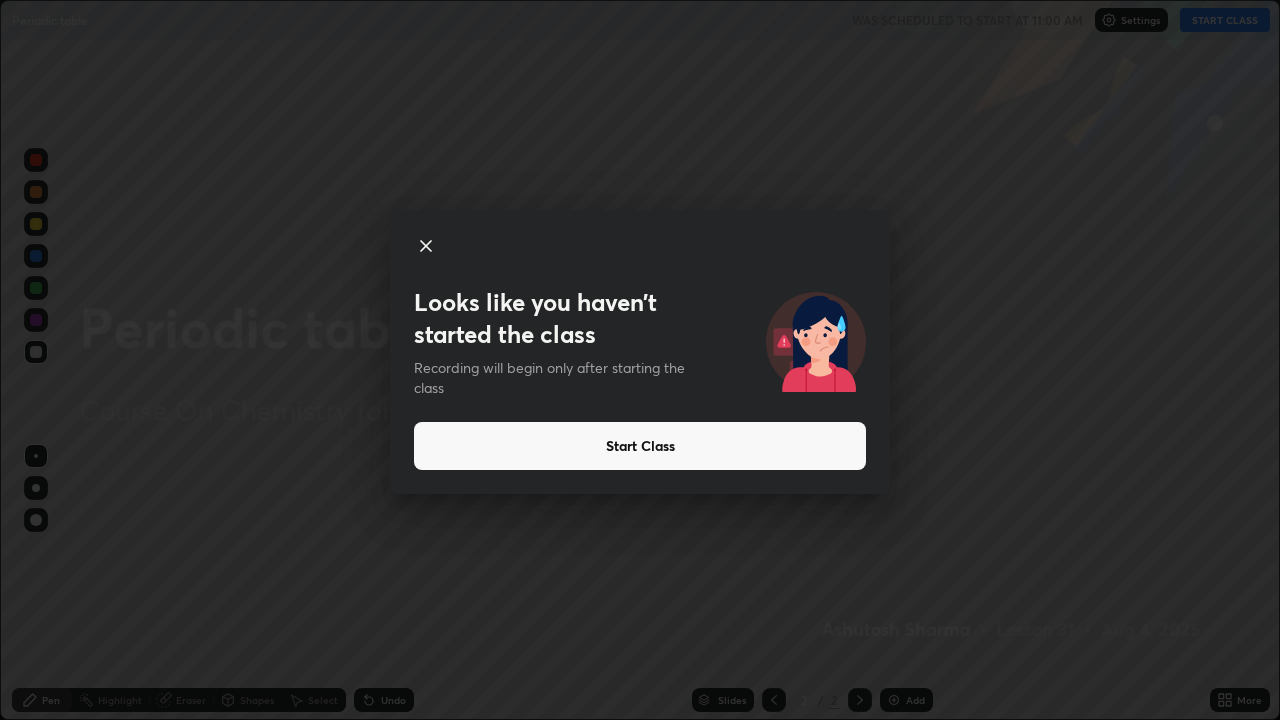 click on "Start Class" at bounding box center [640, 446] 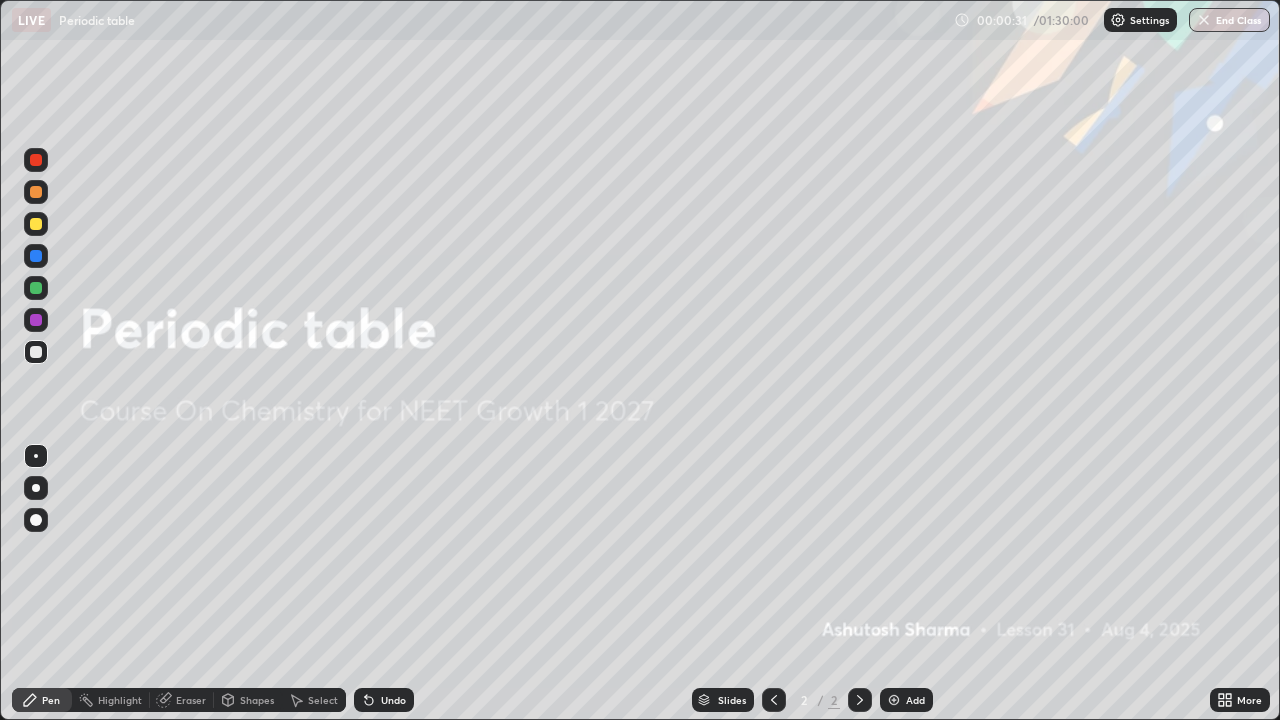 click at bounding box center [894, 700] 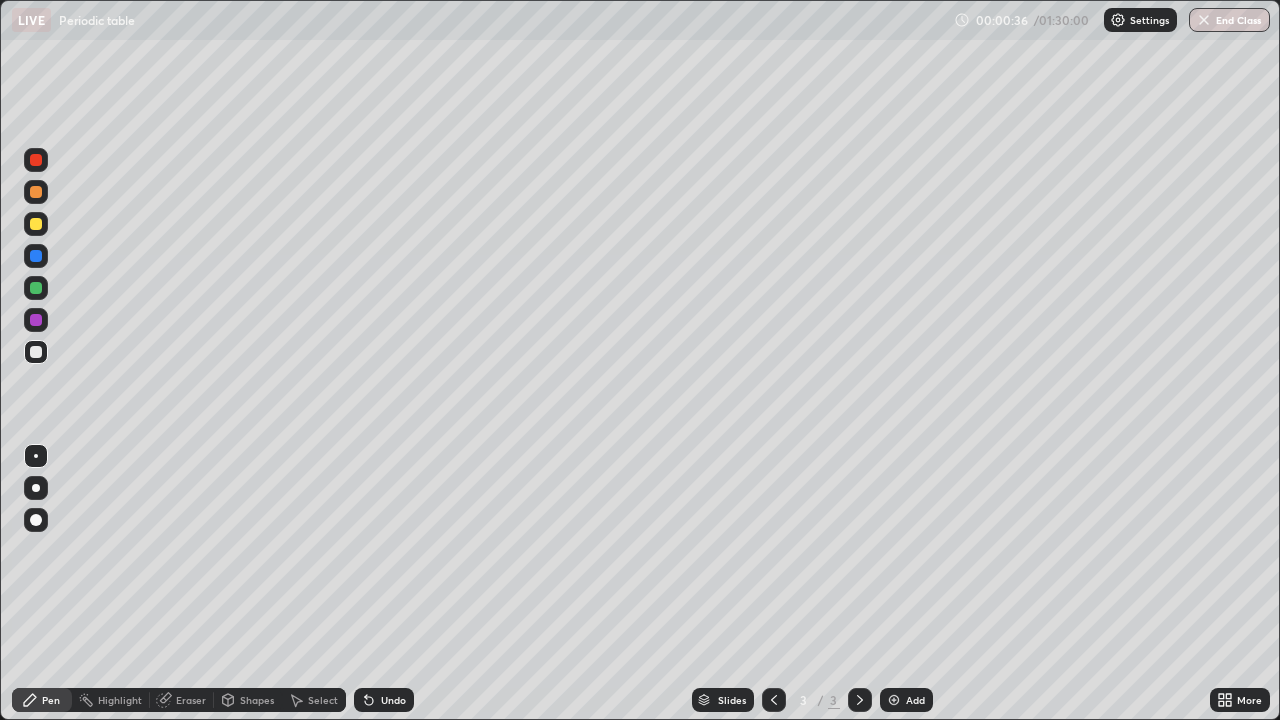 click at bounding box center [36, 256] 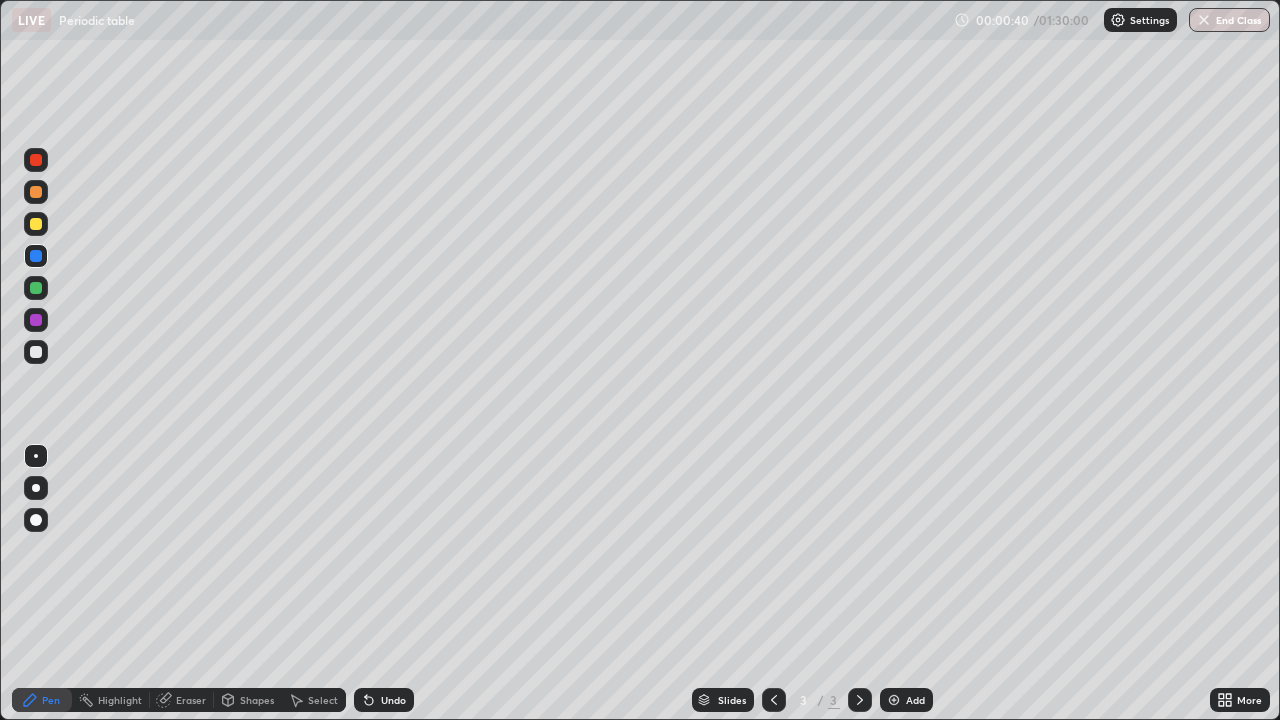 click at bounding box center [36, 488] 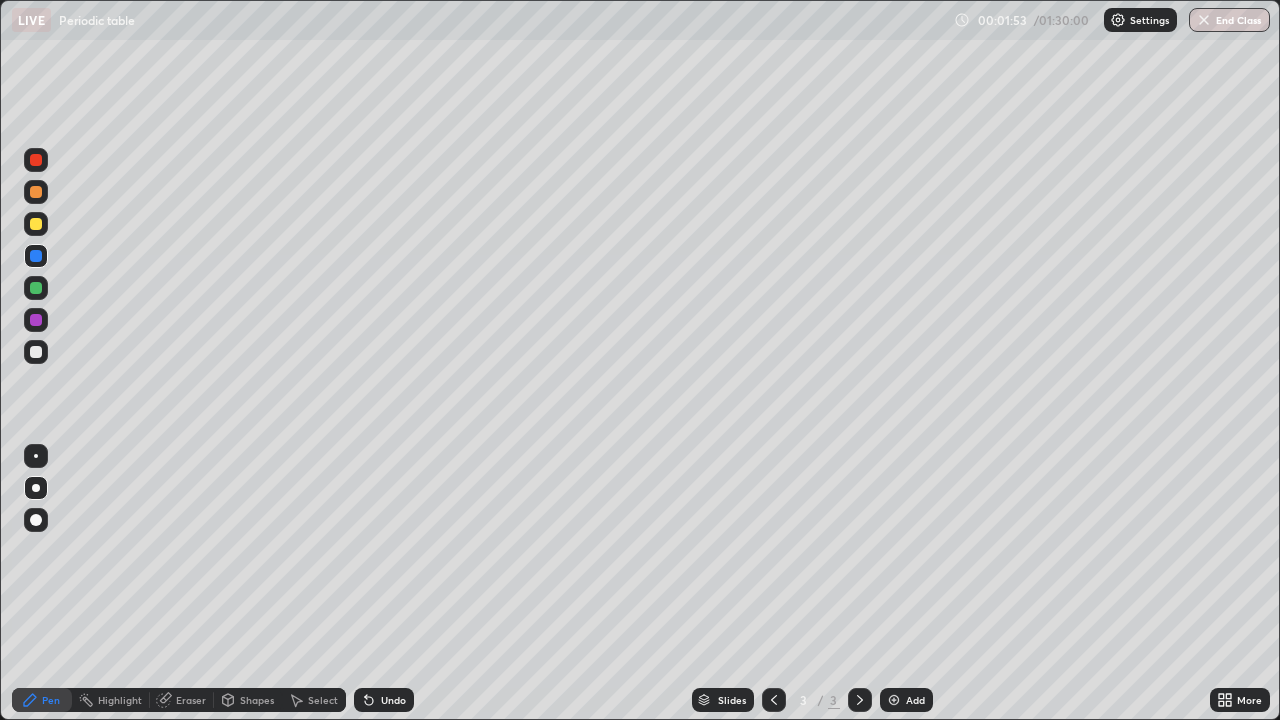 click at bounding box center [36, 288] 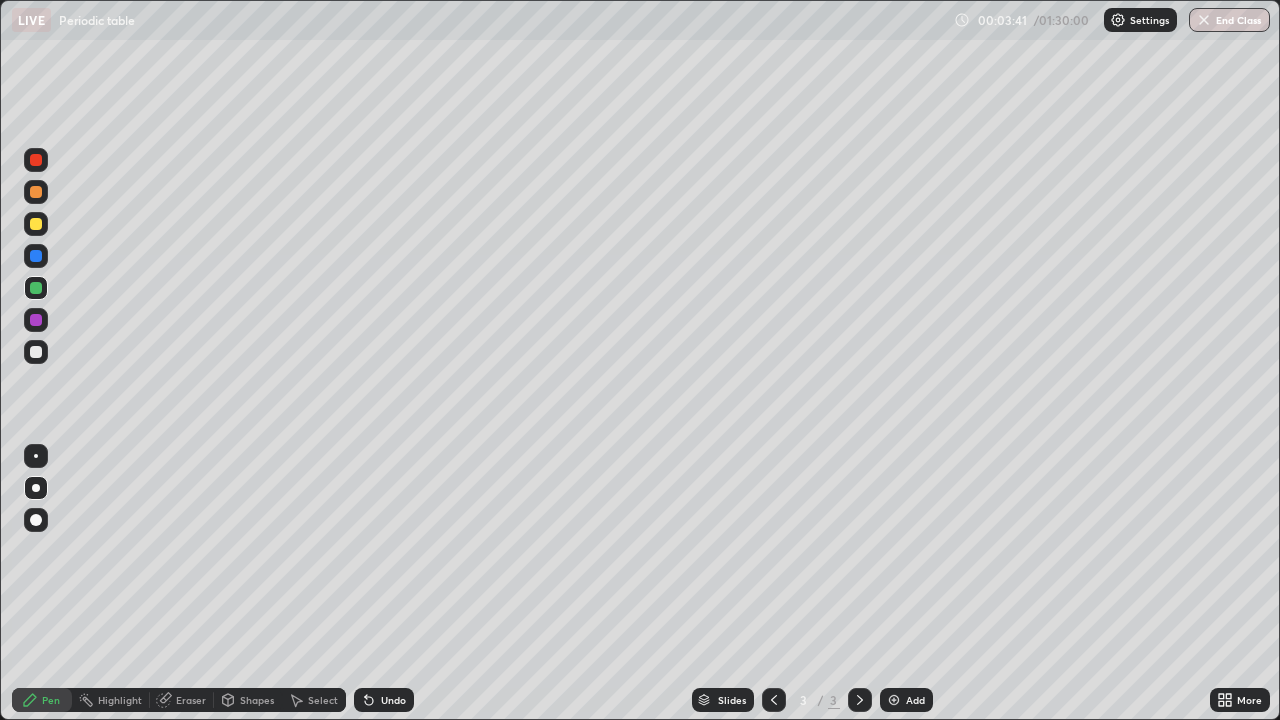 click at bounding box center (36, 352) 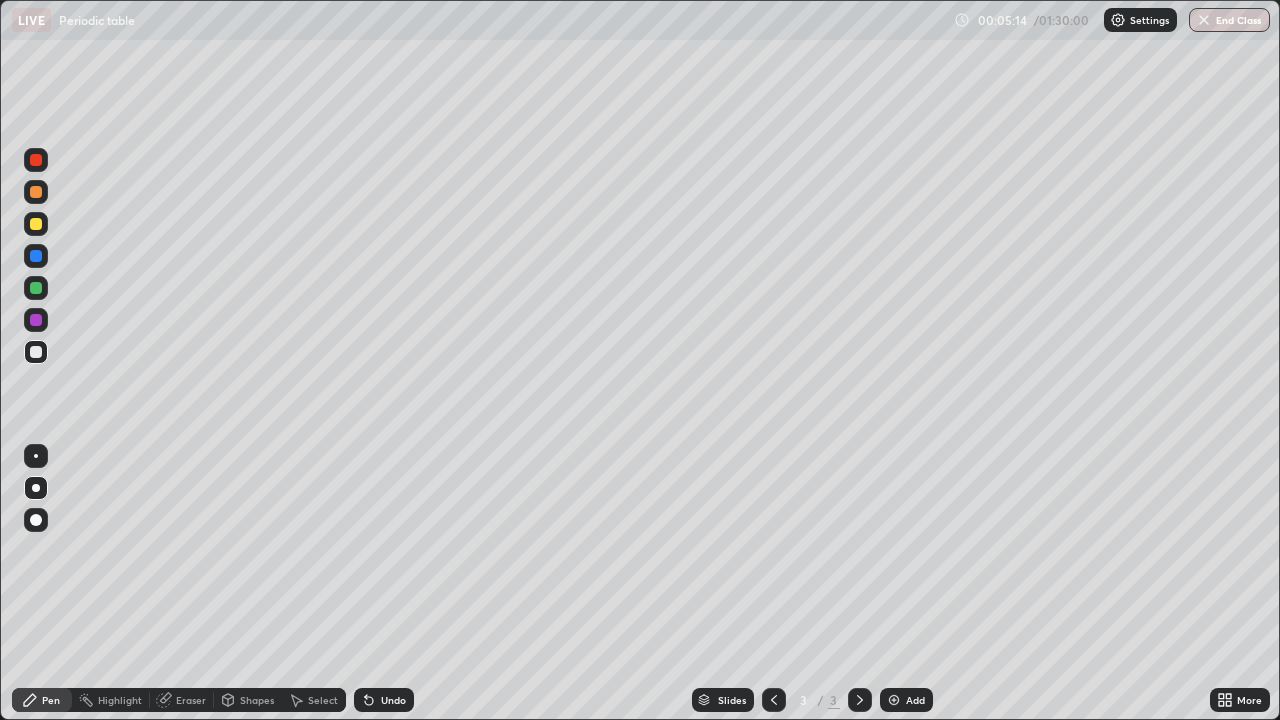 click at bounding box center [36, 288] 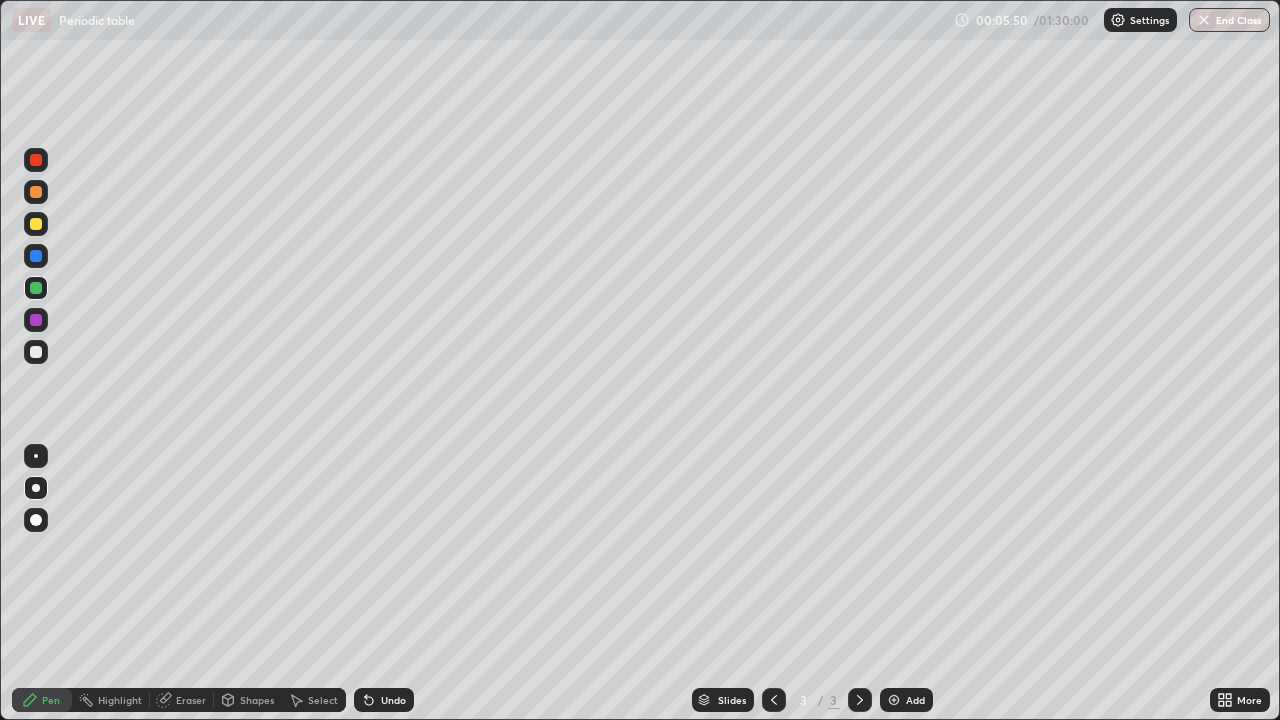 click on "Add" at bounding box center [906, 700] 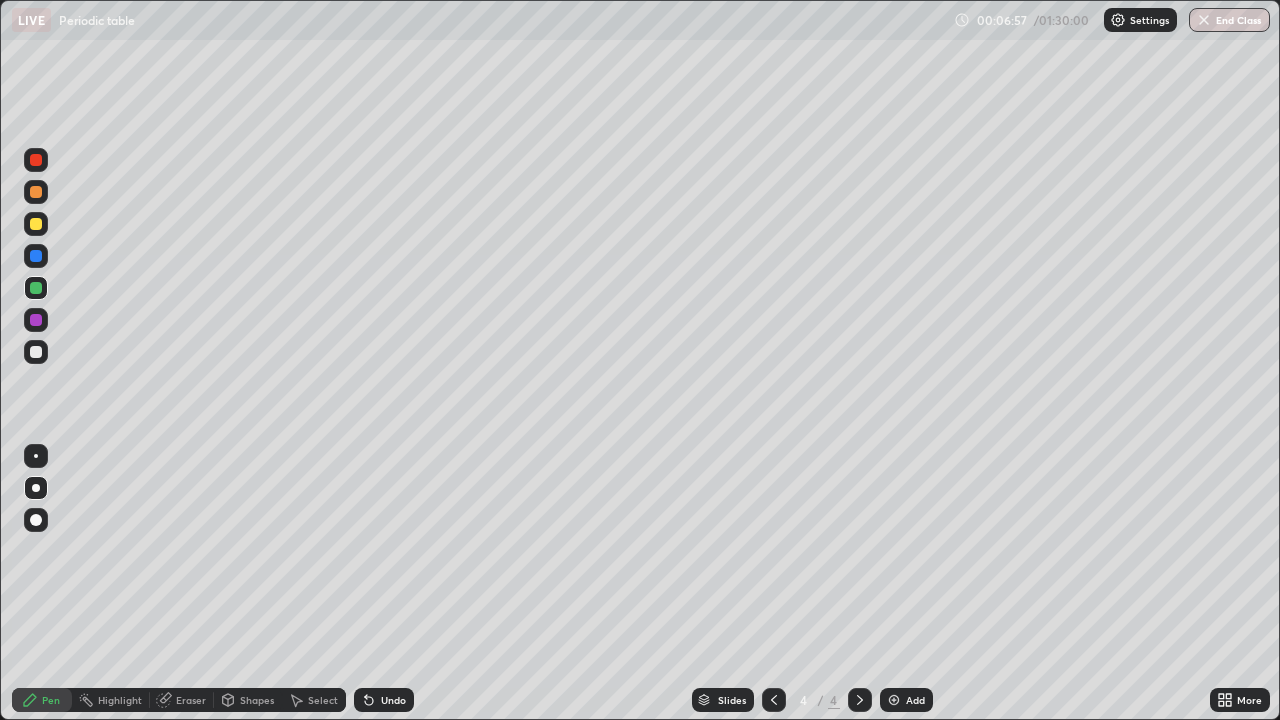 click 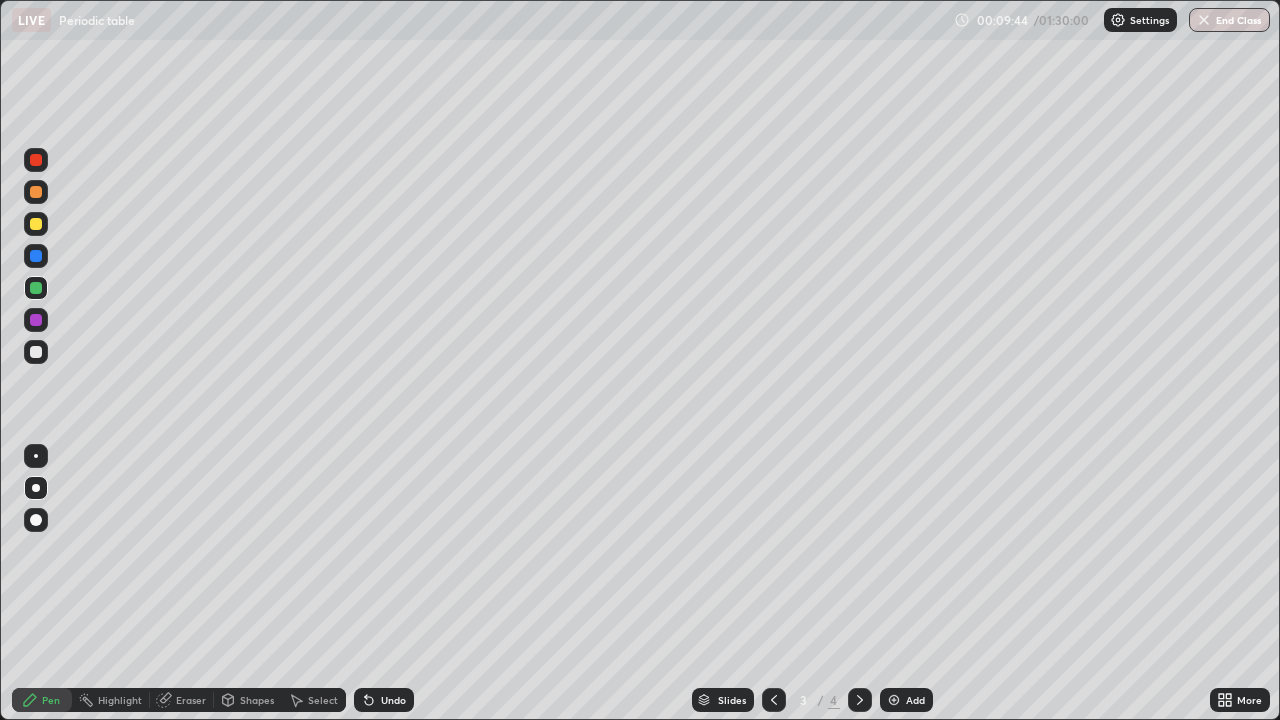 click 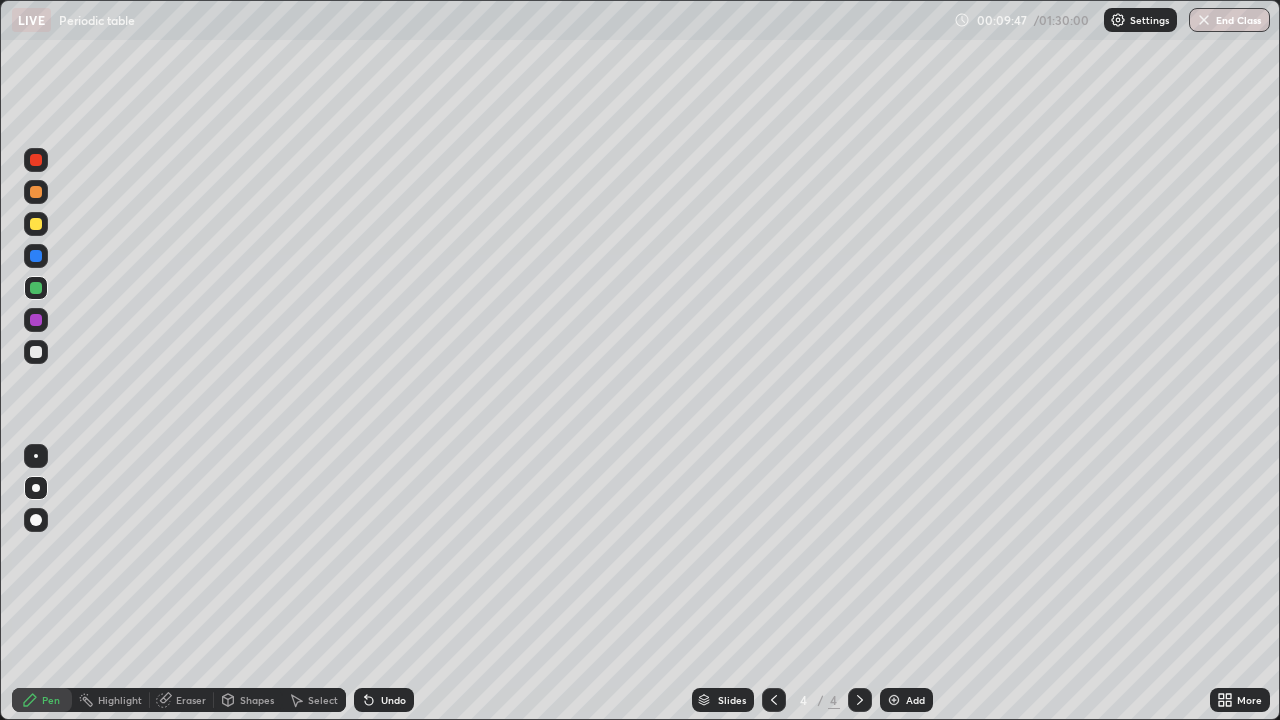 click at bounding box center [774, 700] 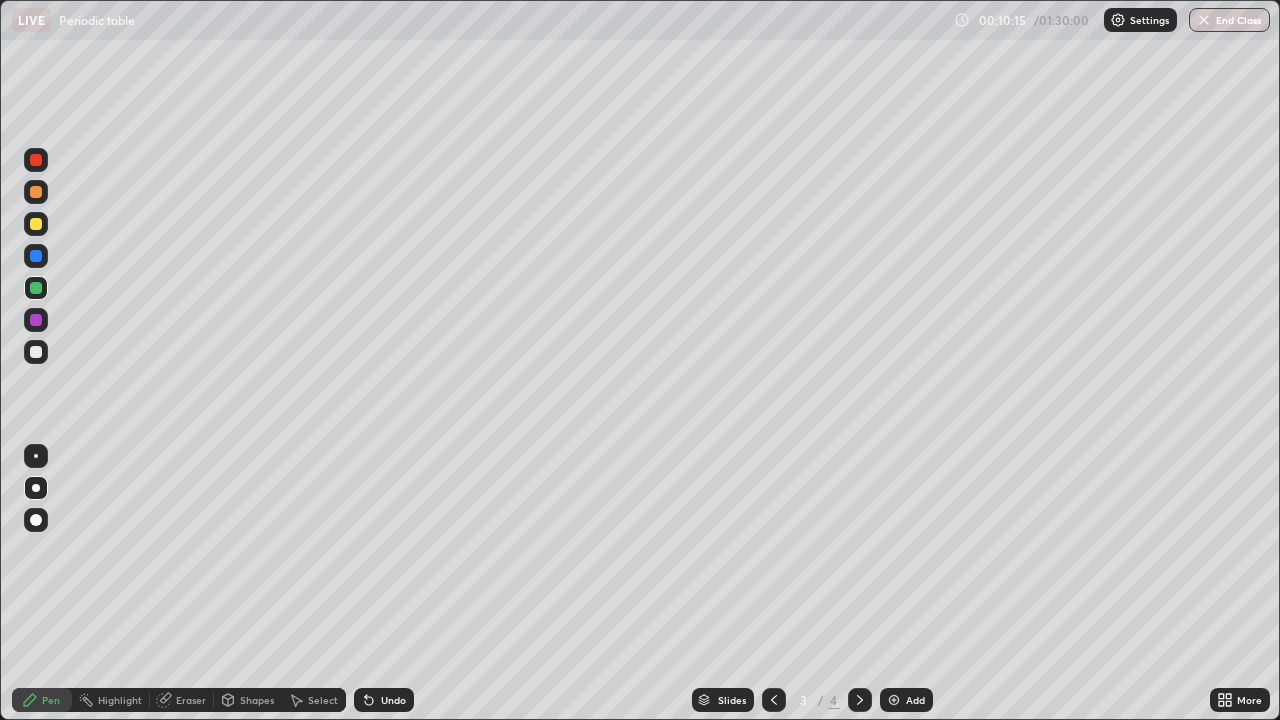 click 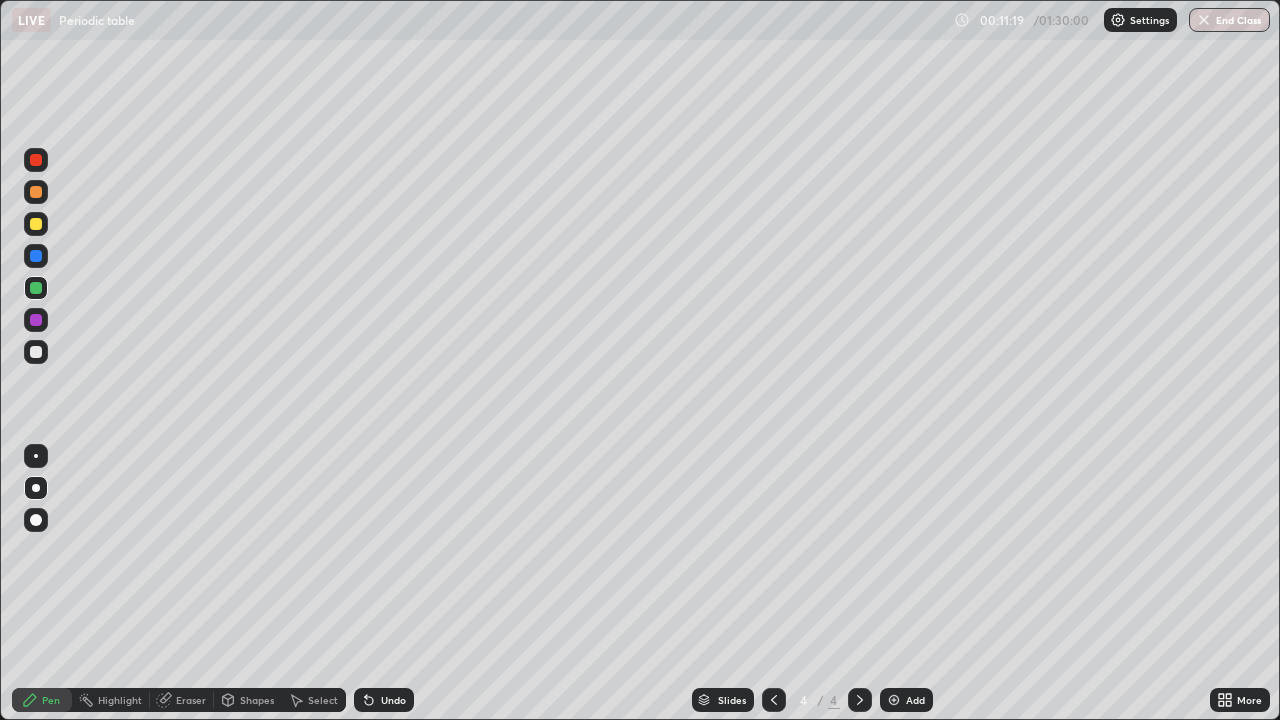 click on "Eraser" at bounding box center (191, 700) 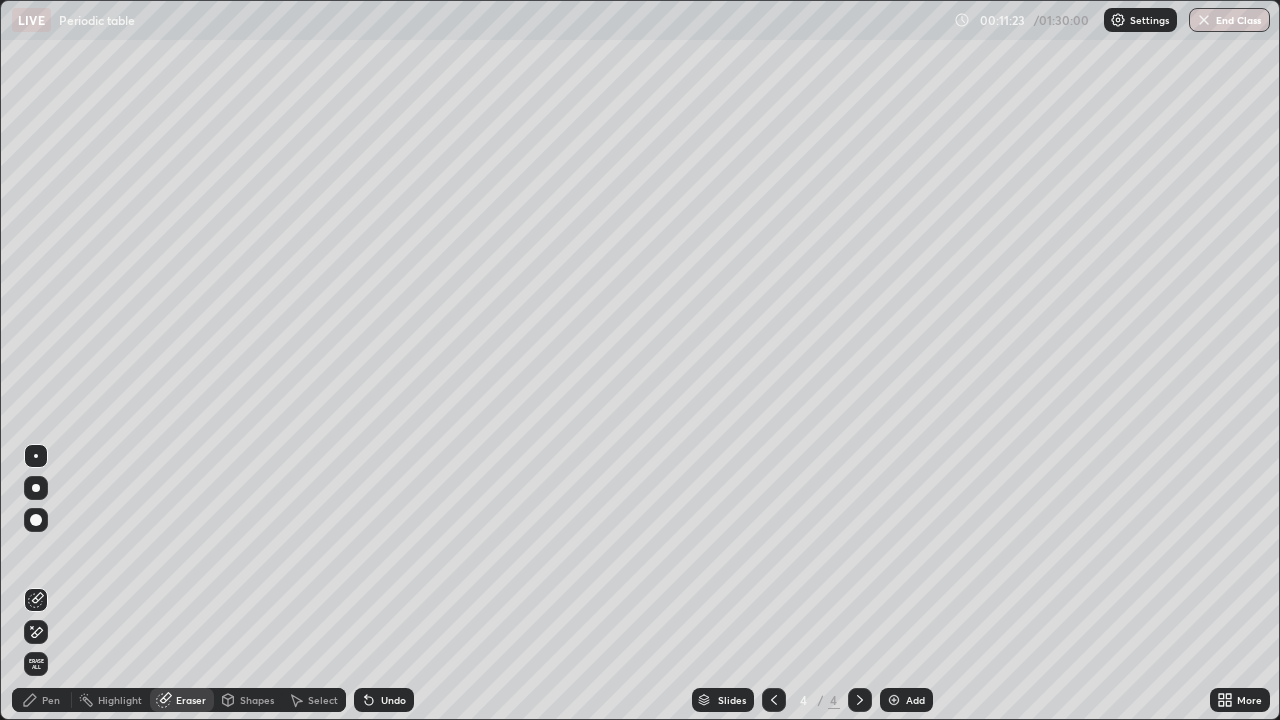 click at bounding box center (36, 488) 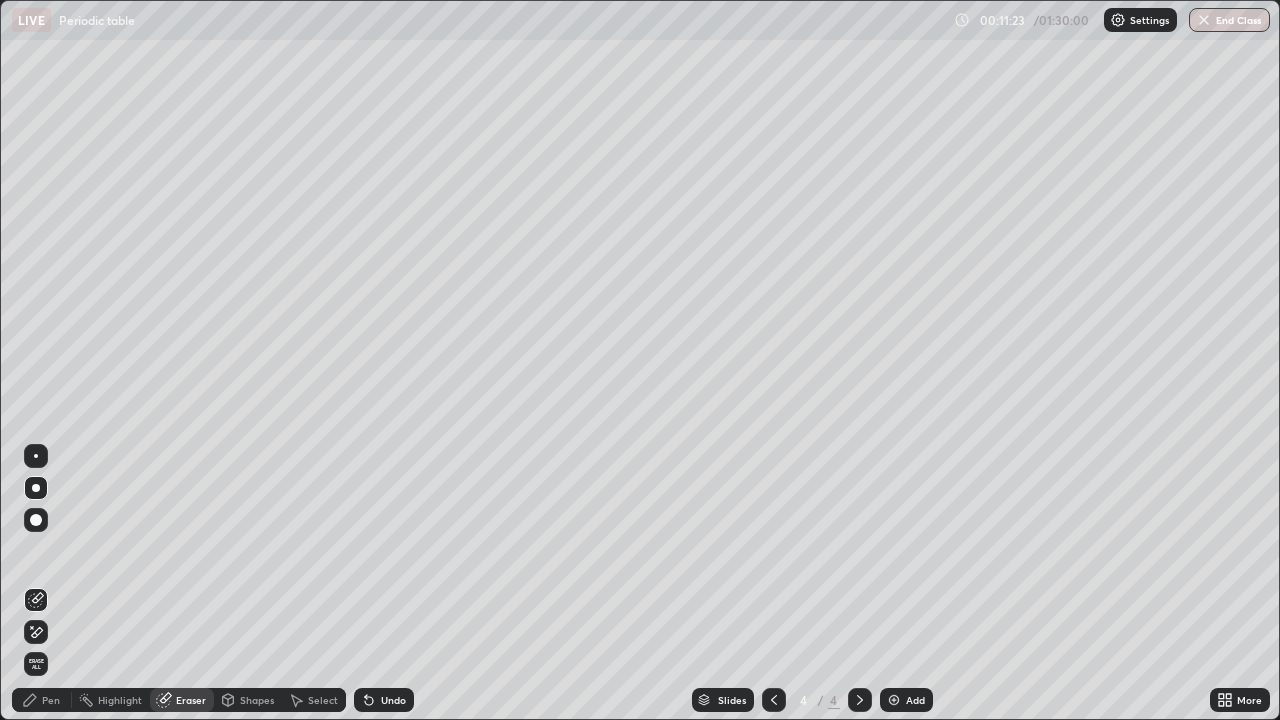 click at bounding box center (36, 520) 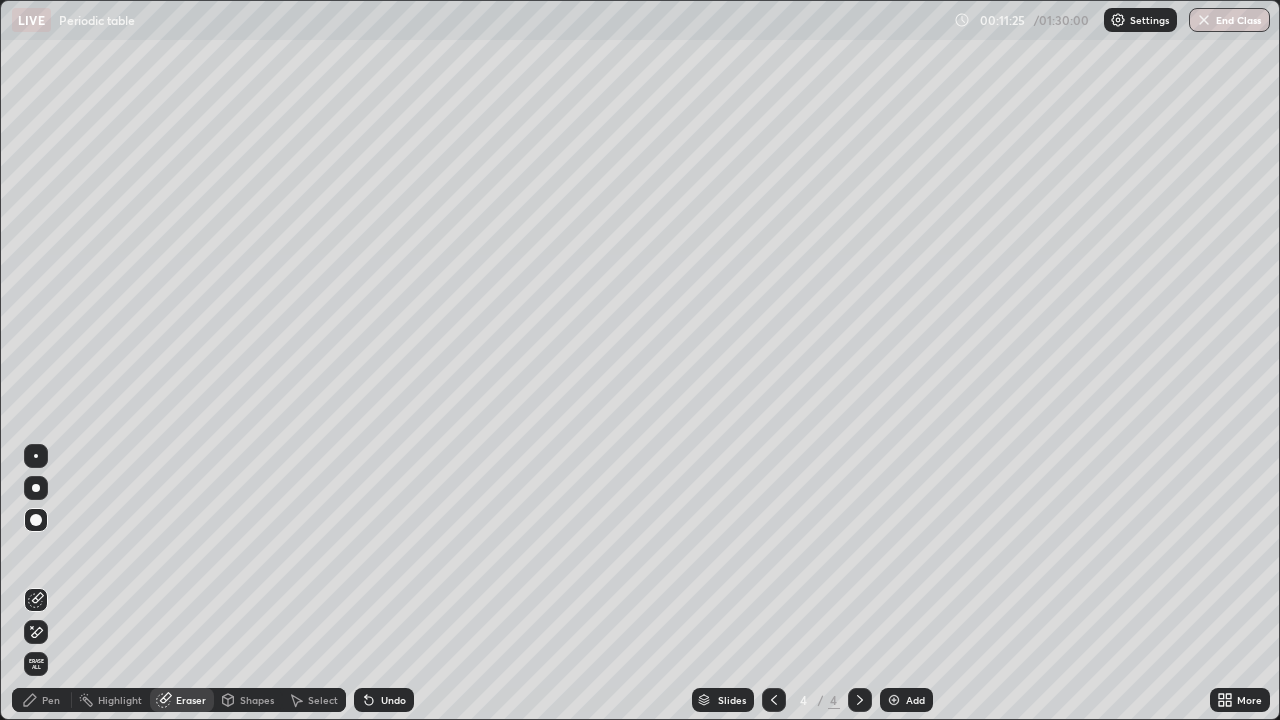 click on "Pen" at bounding box center [51, 700] 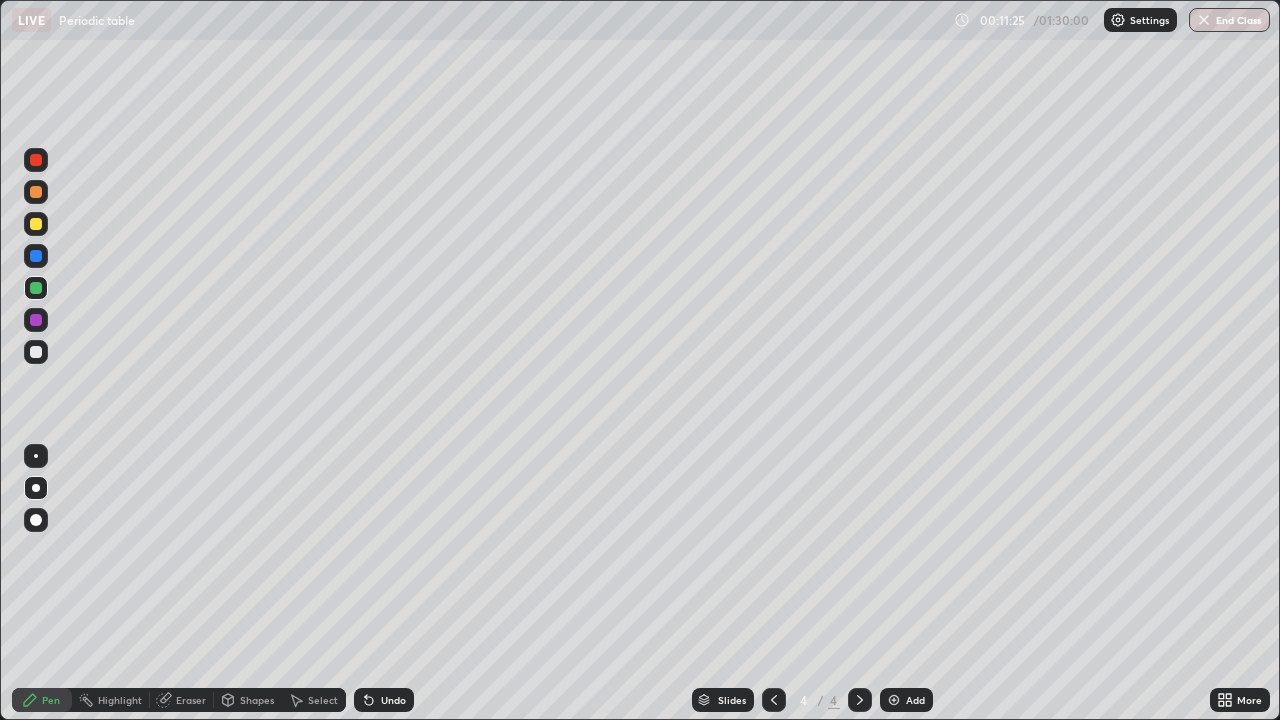 click on "Pen" at bounding box center [51, 700] 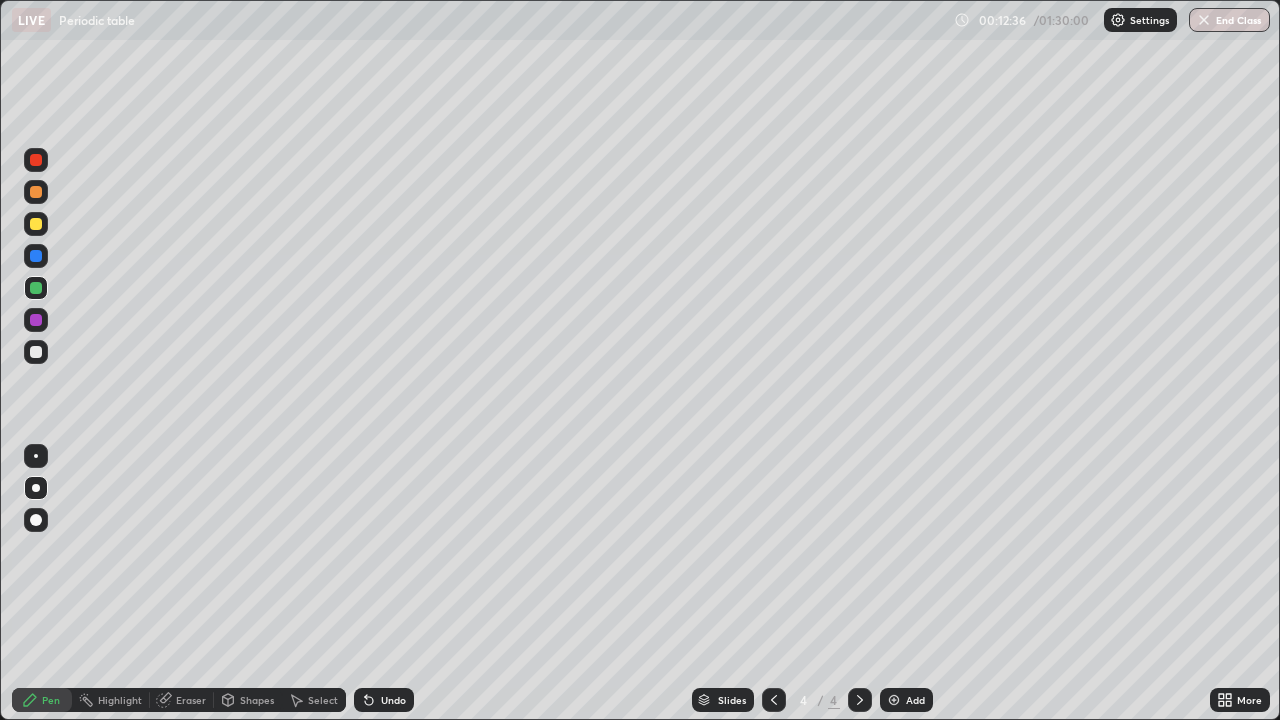 click on "Eraser" at bounding box center [191, 700] 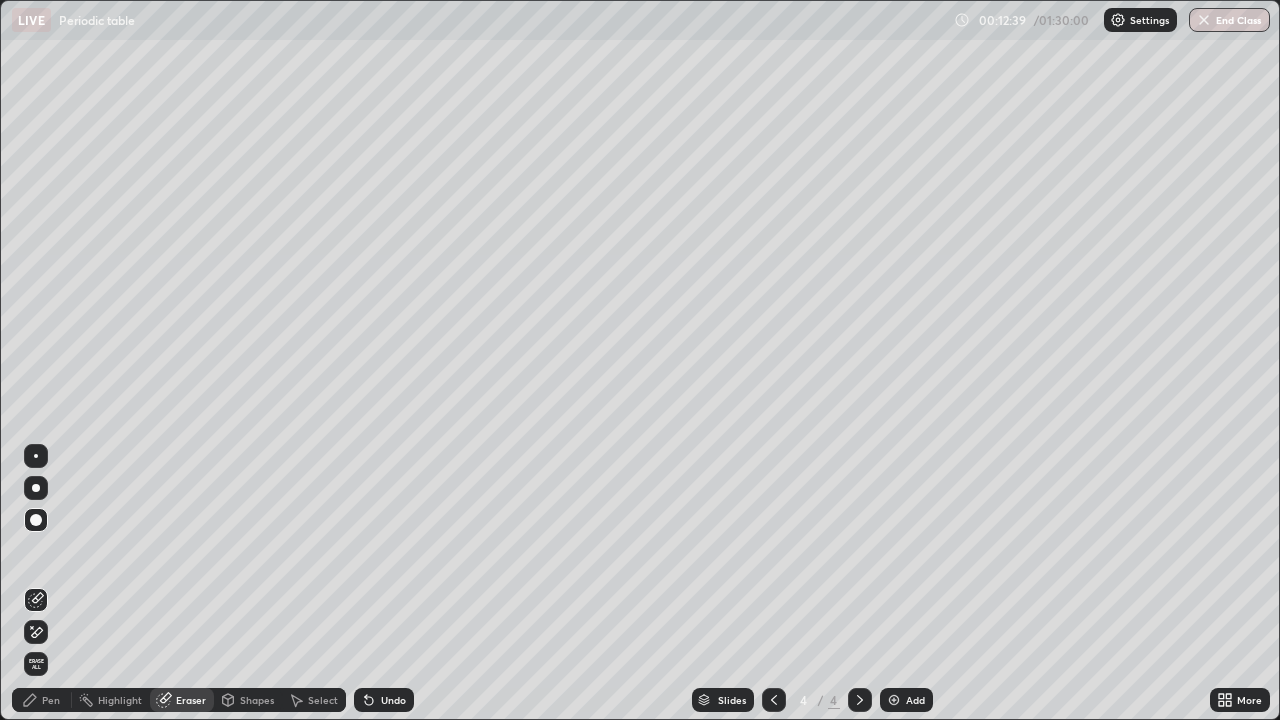 click on "Pen" at bounding box center (51, 700) 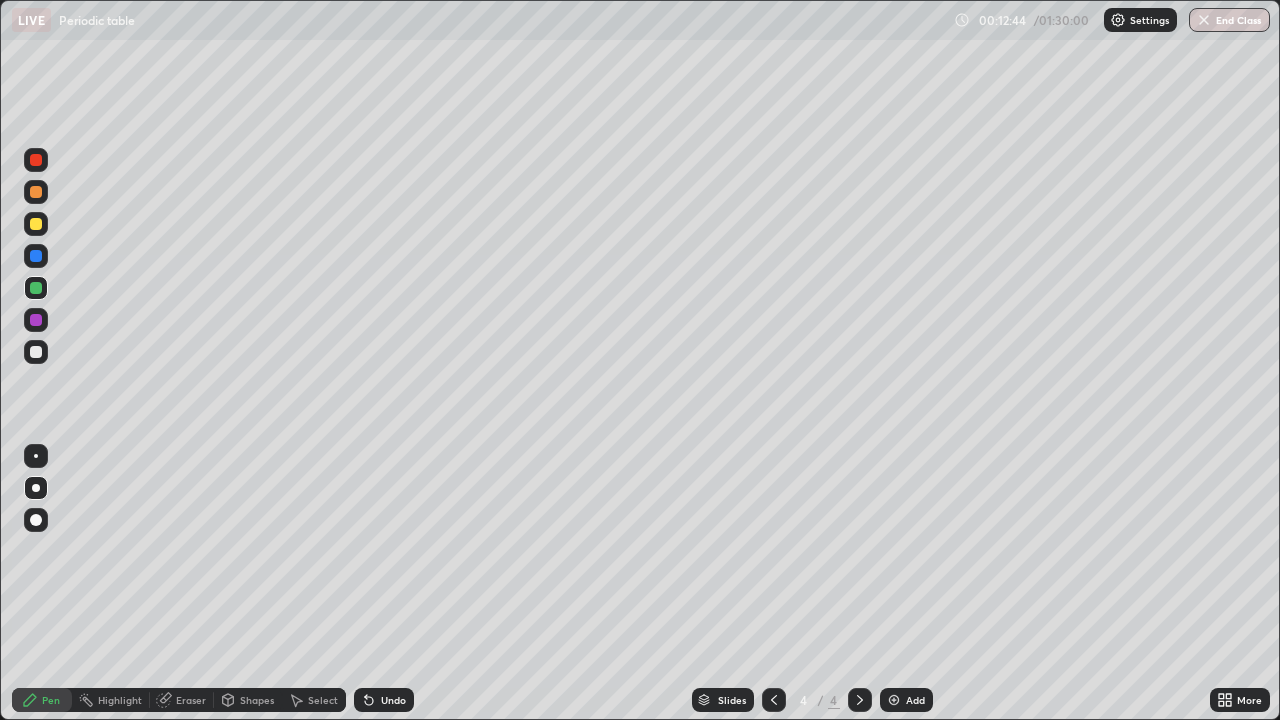click 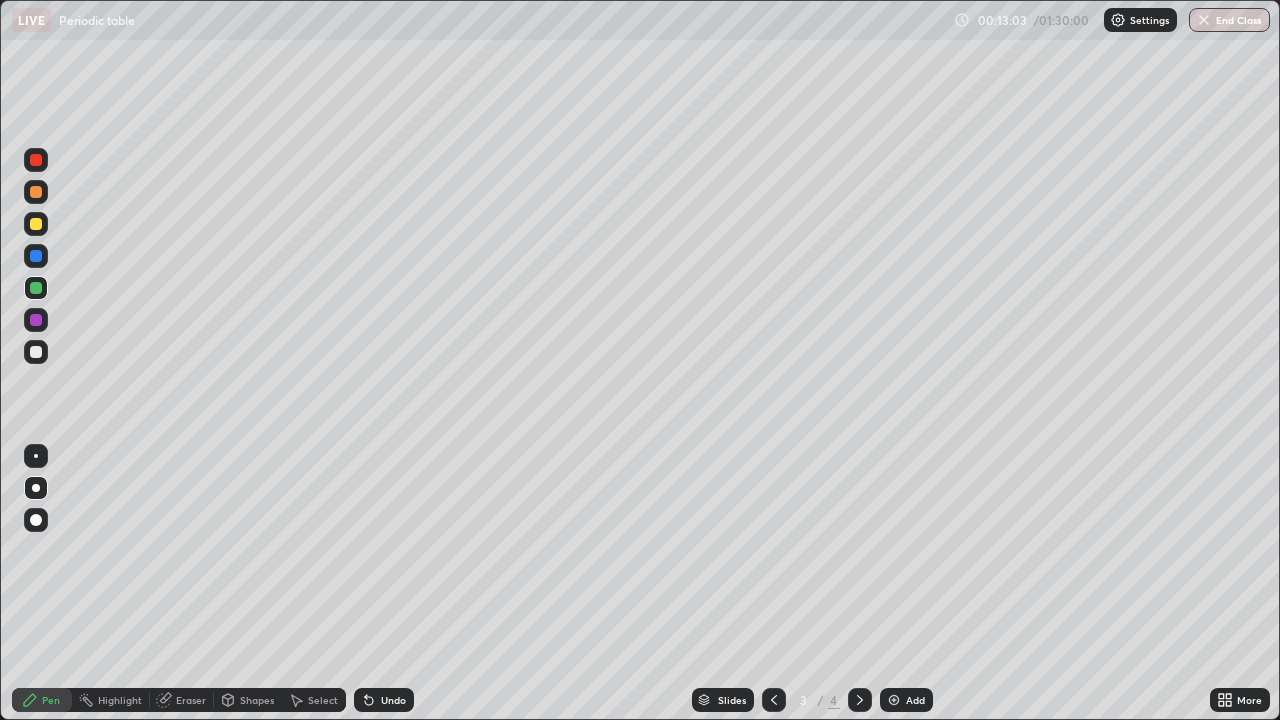 click 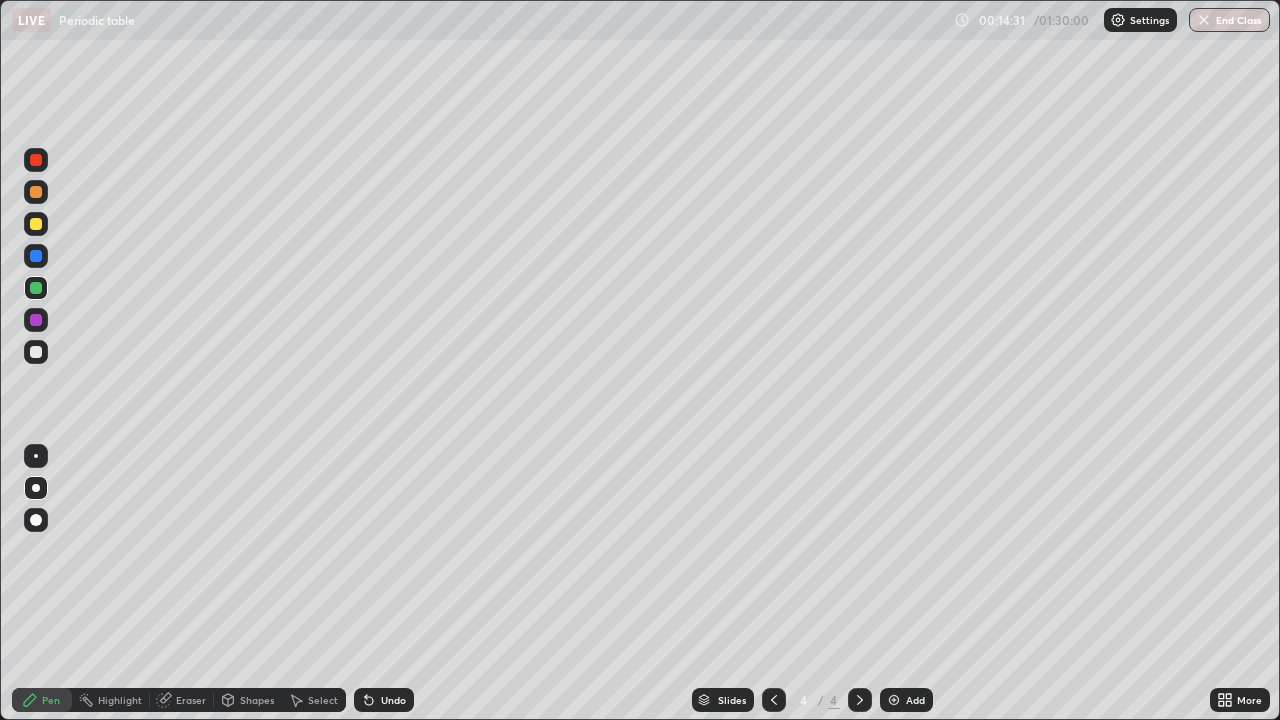 click on "Add" at bounding box center [915, 700] 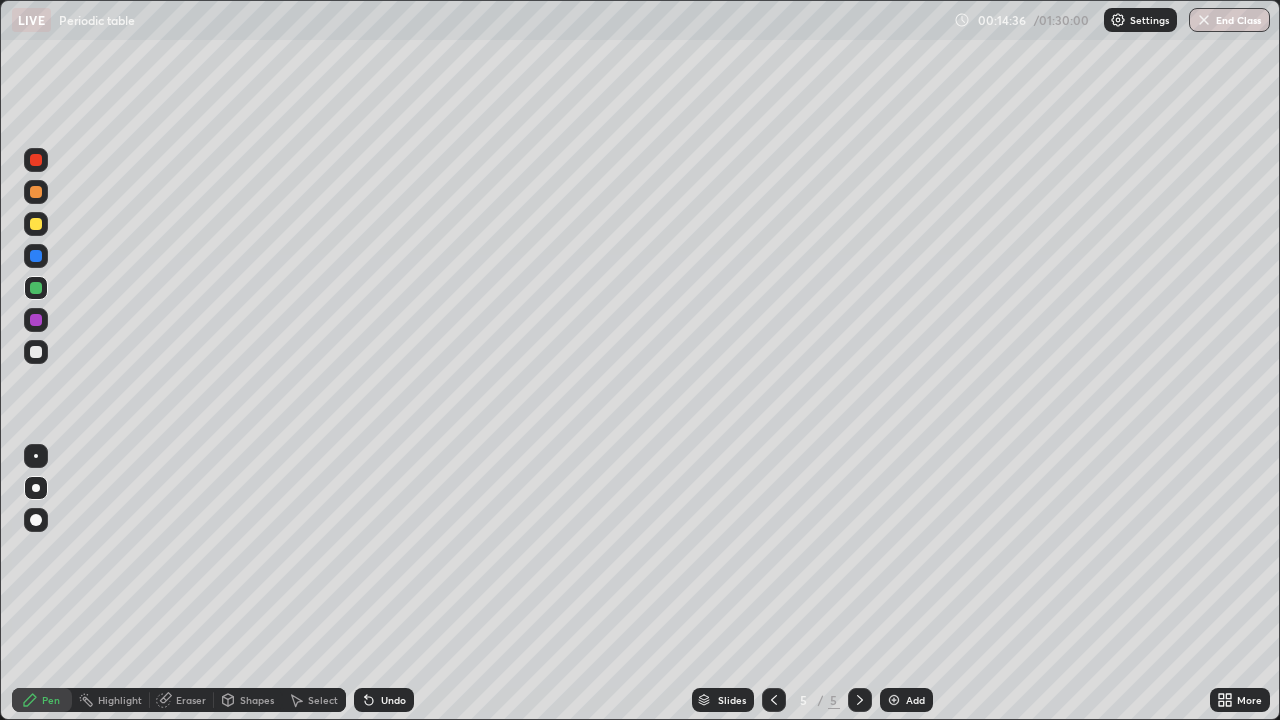 click at bounding box center (36, 224) 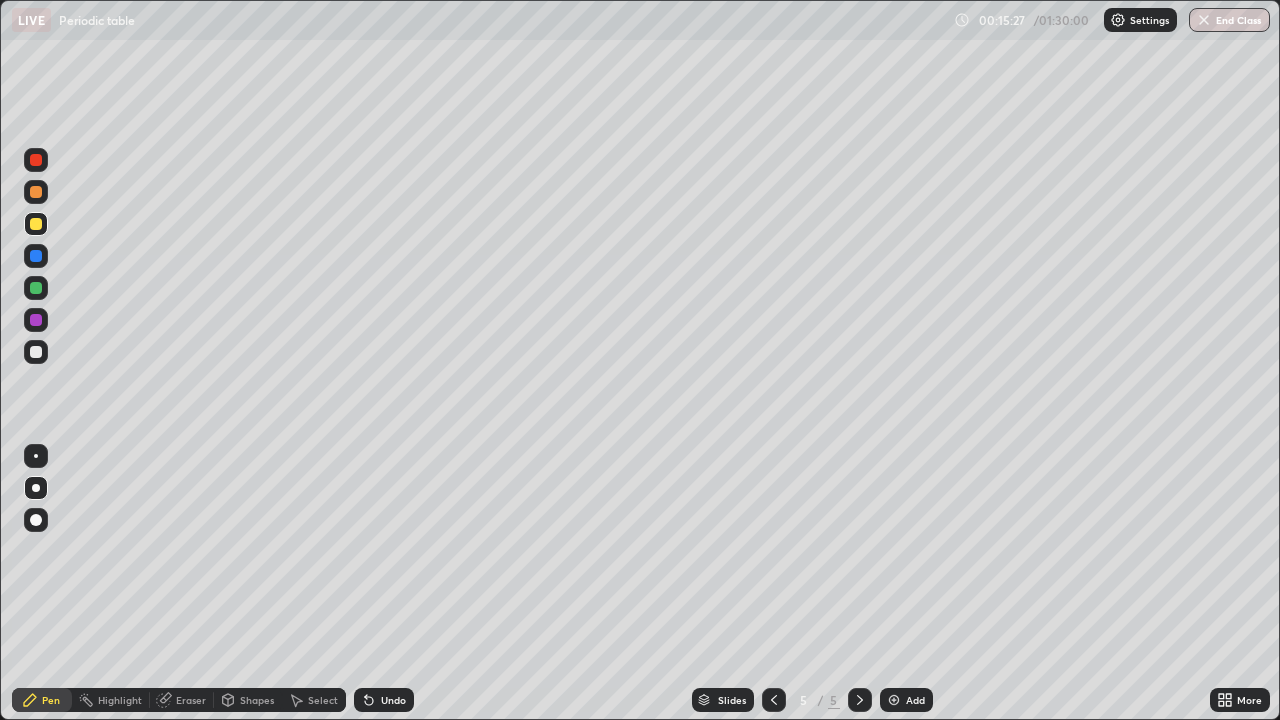 click at bounding box center (36, 352) 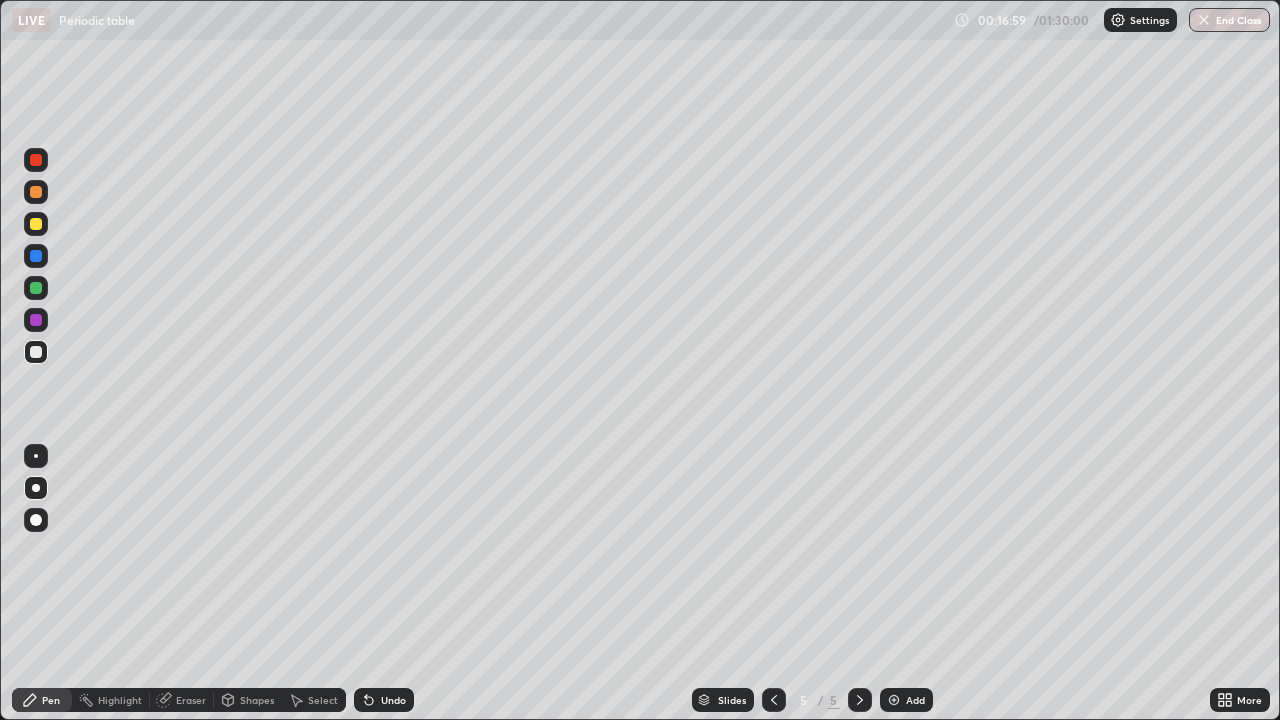 click on "Eraser" at bounding box center [191, 700] 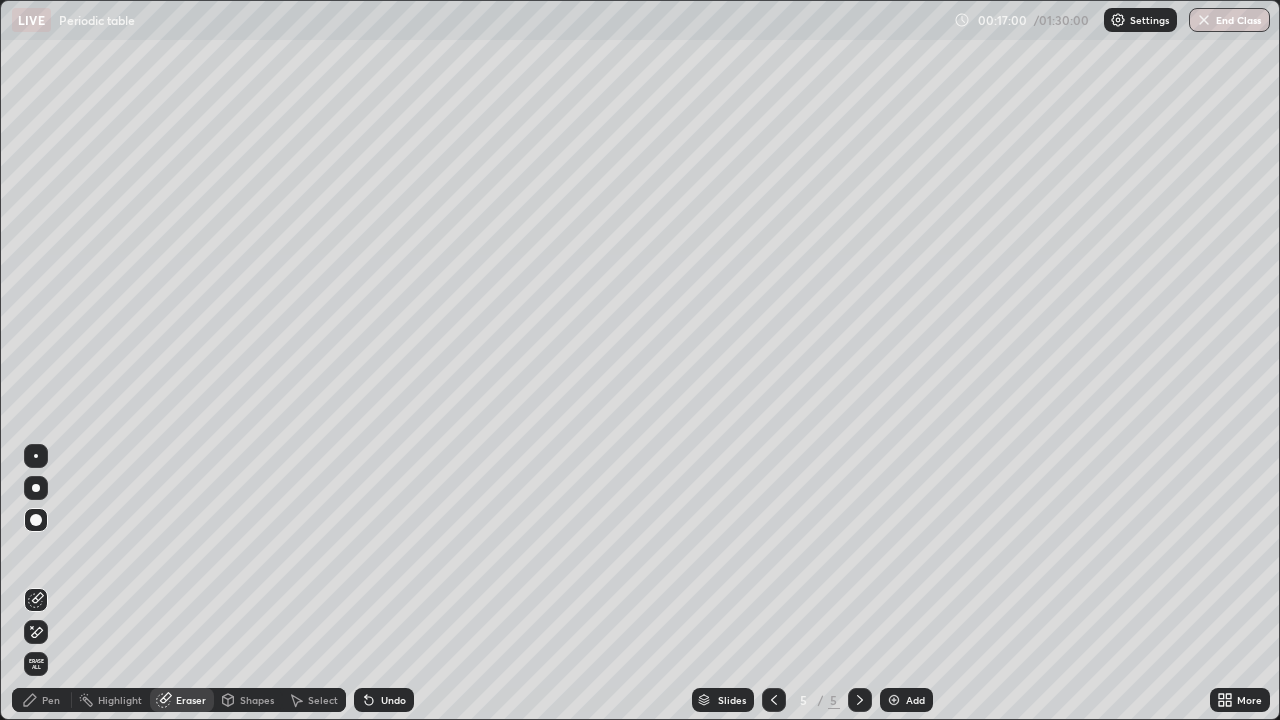 click on "Pen" at bounding box center (51, 700) 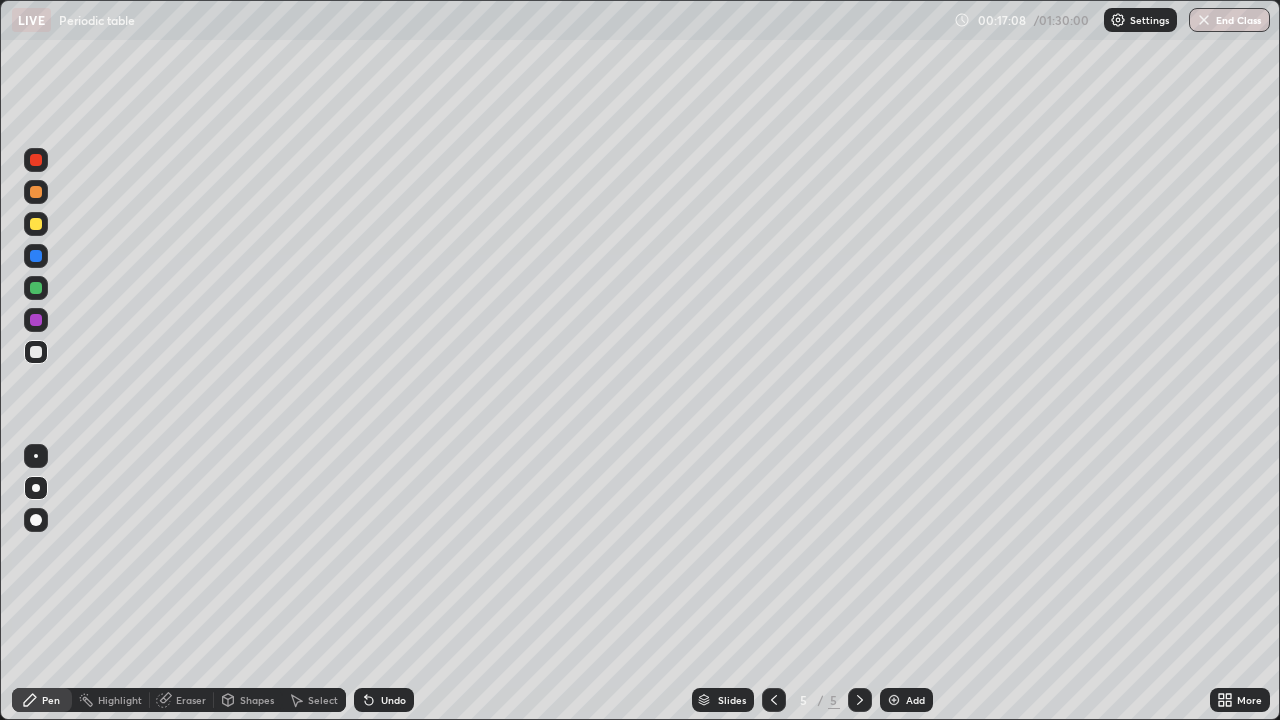 click at bounding box center [36, 224] 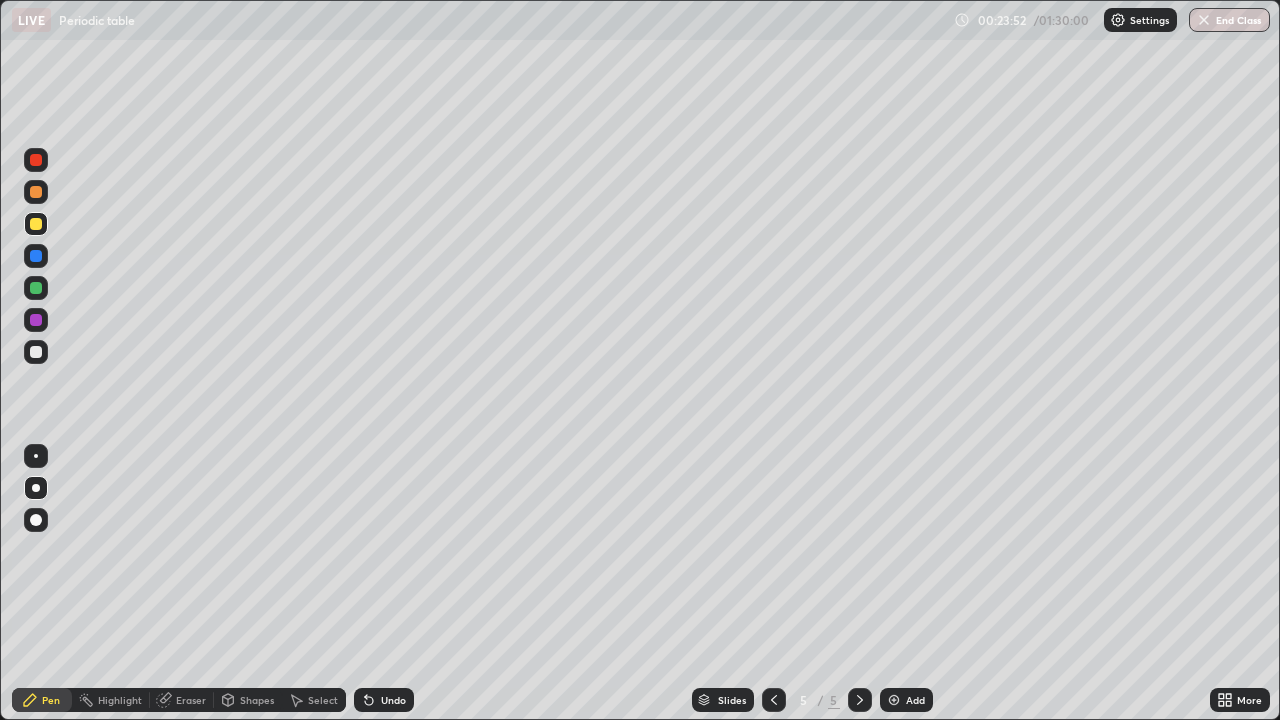 click at bounding box center [894, 700] 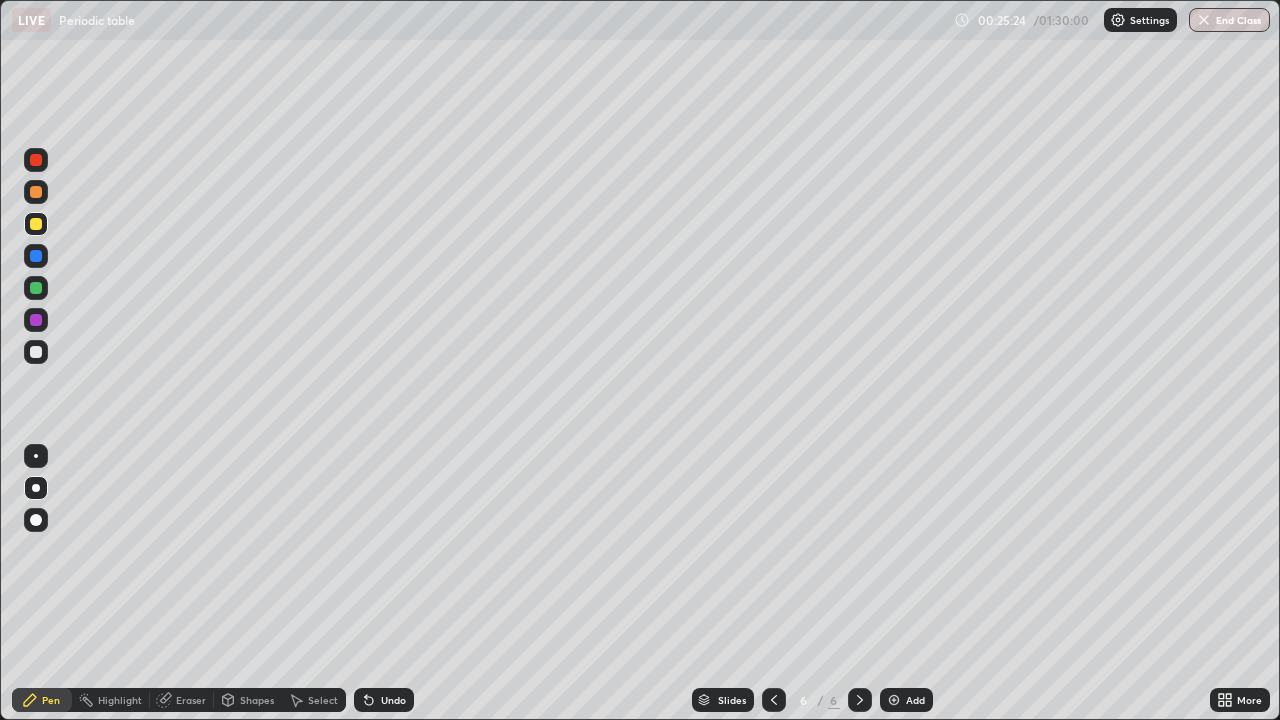 click at bounding box center (36, 288) 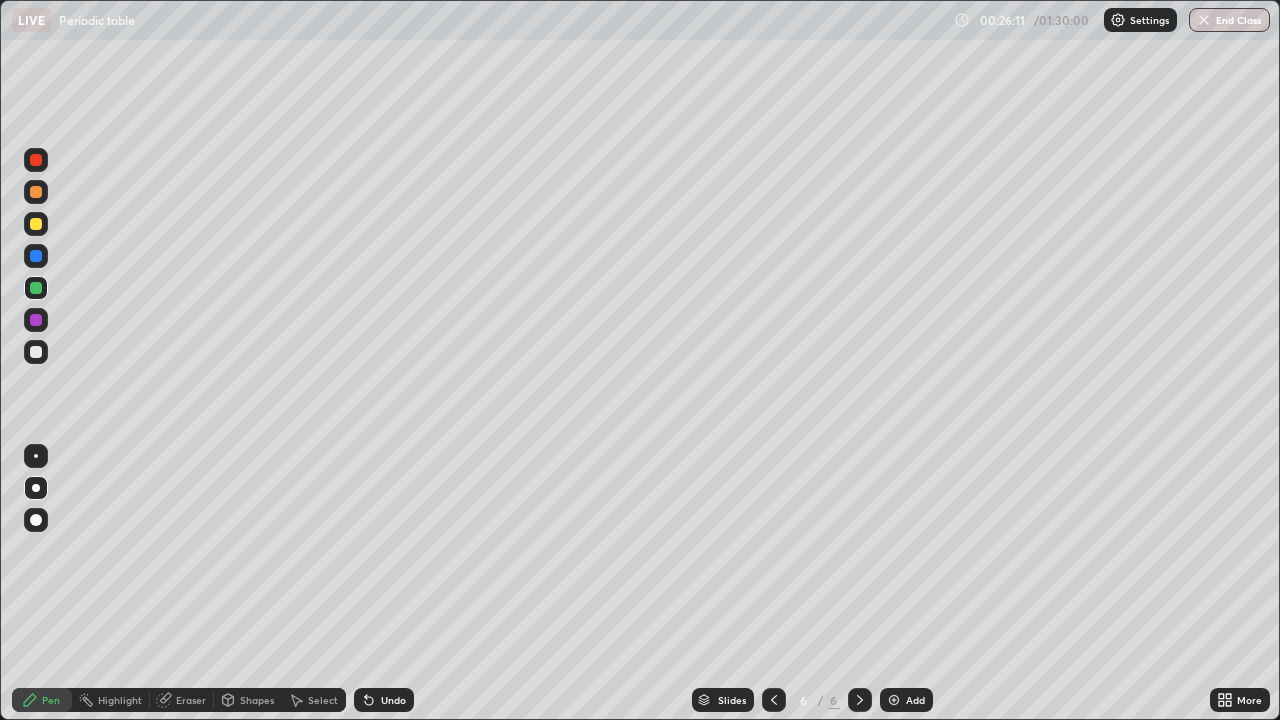 click on "Eraser" at bounding box center (191, 700) 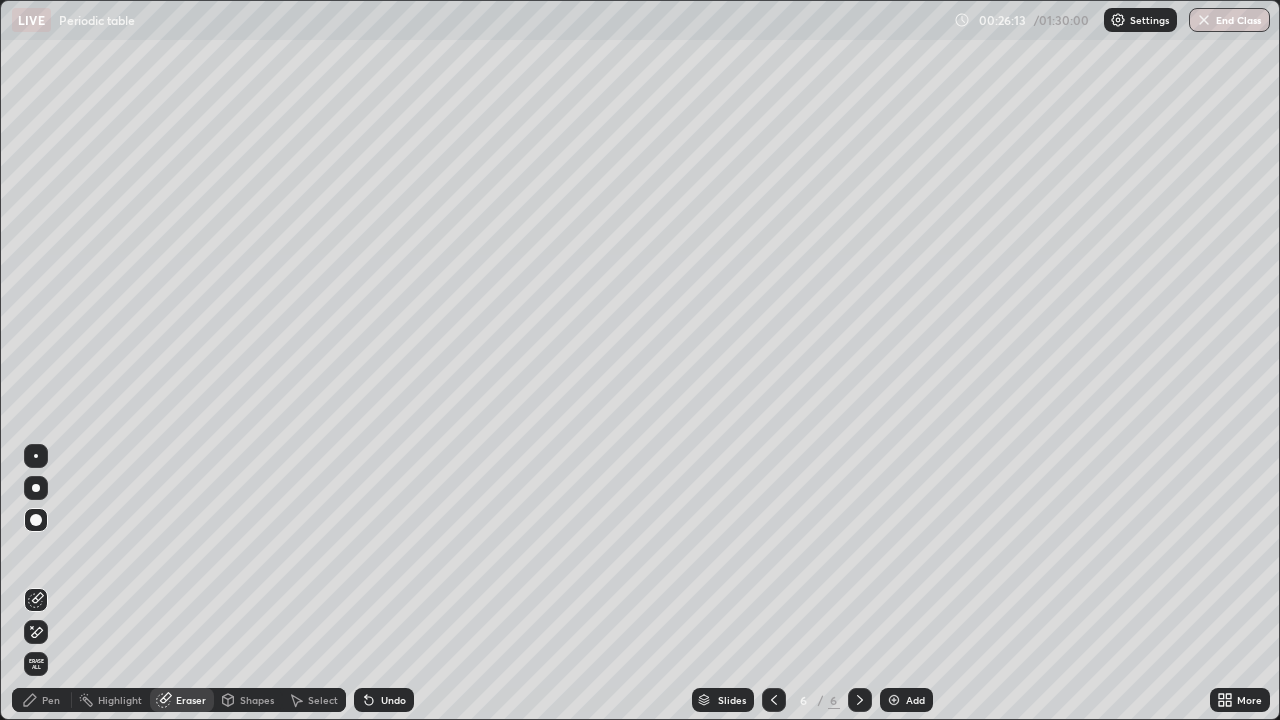 click on "Pen" at bounding box center [51, 700] 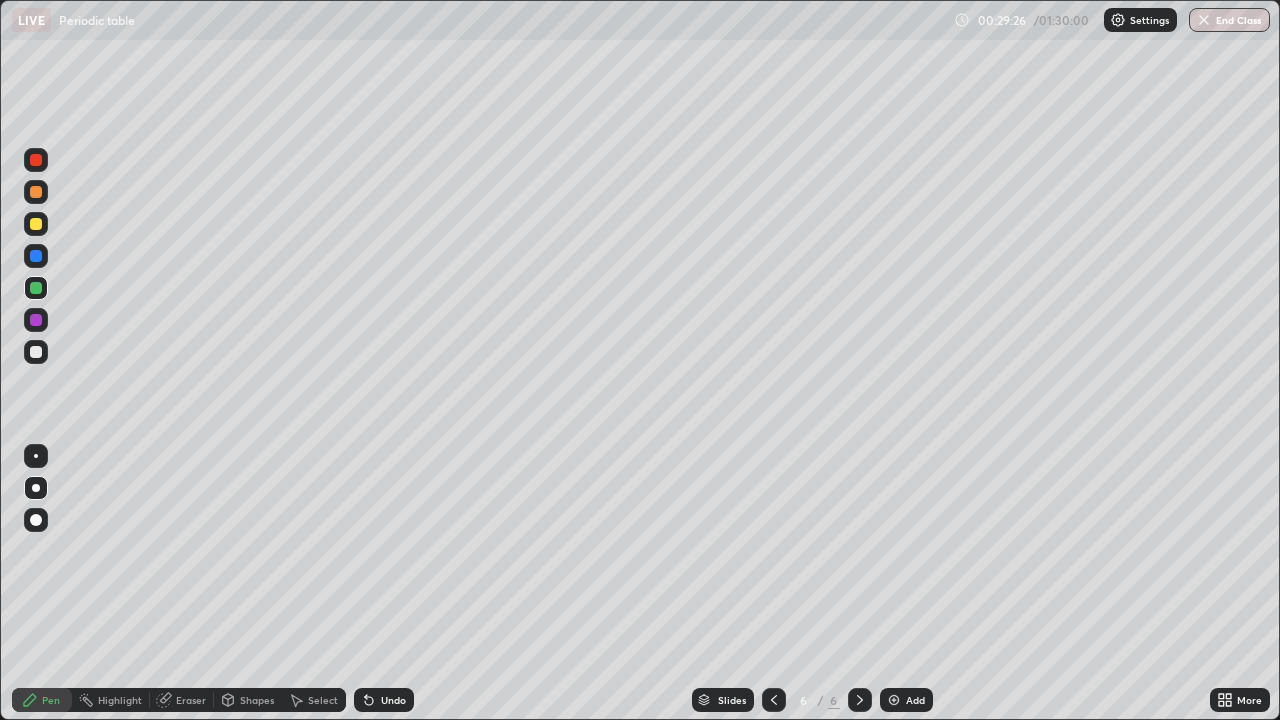 click on "Add" at bounding box center [906, 700] 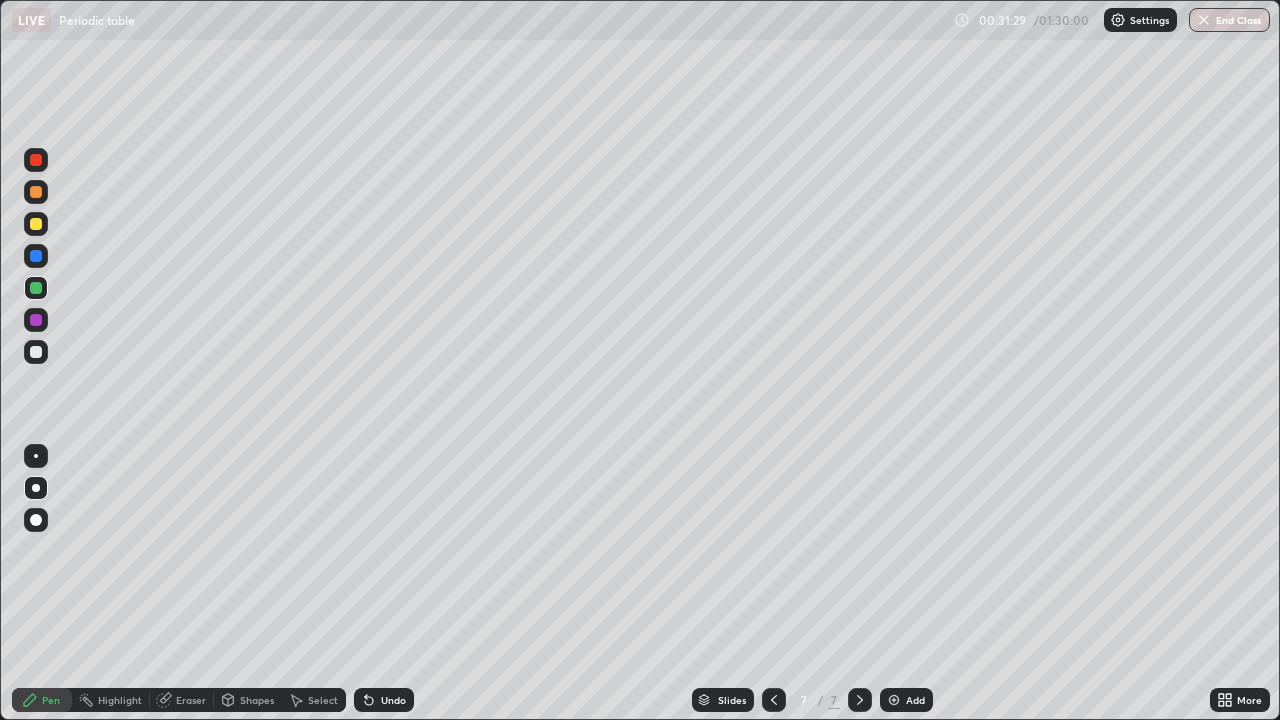 click at bounding box center [36, 320] 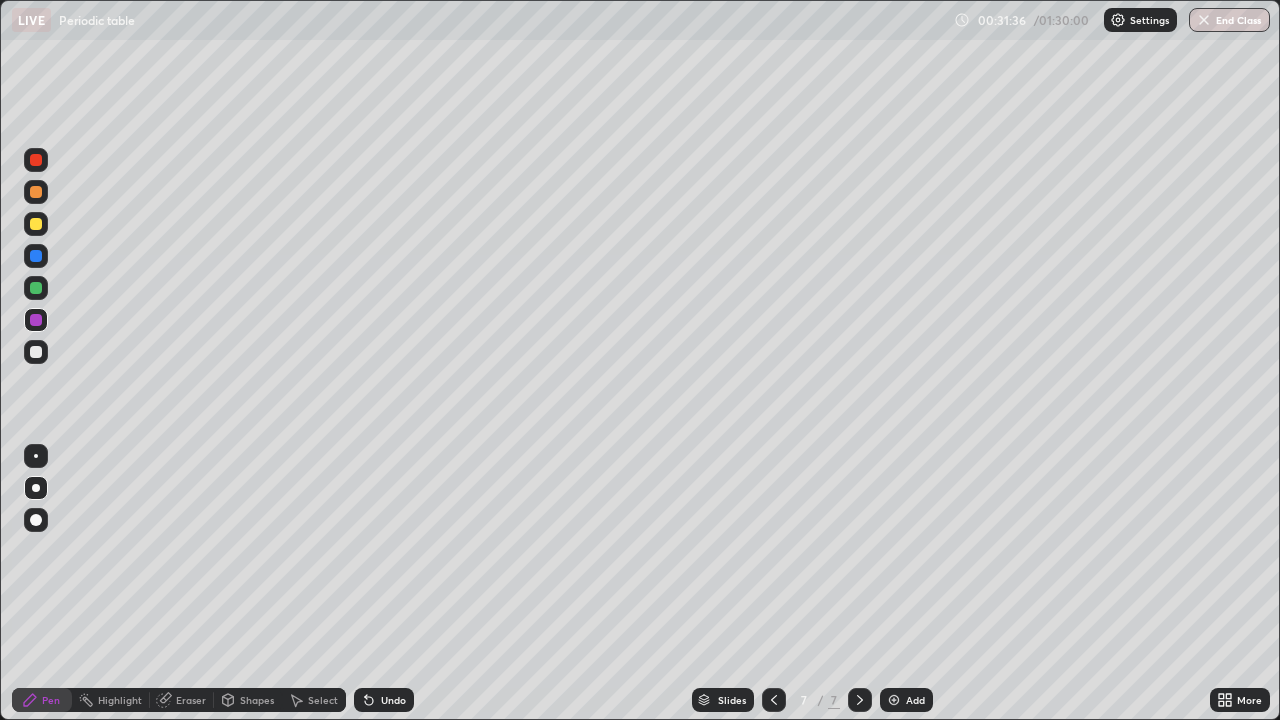 click on "Eraser" at bounding box center [191, 700] 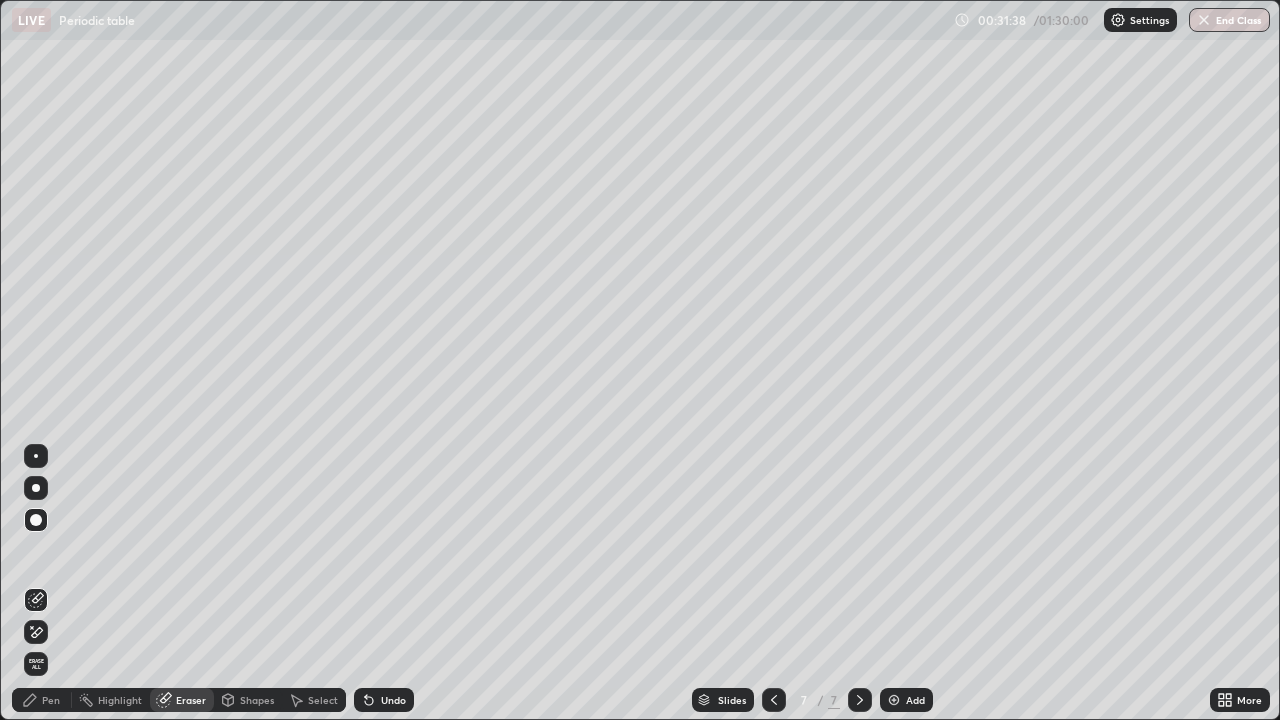 click on "Pen" at bounding box center (51, 700) 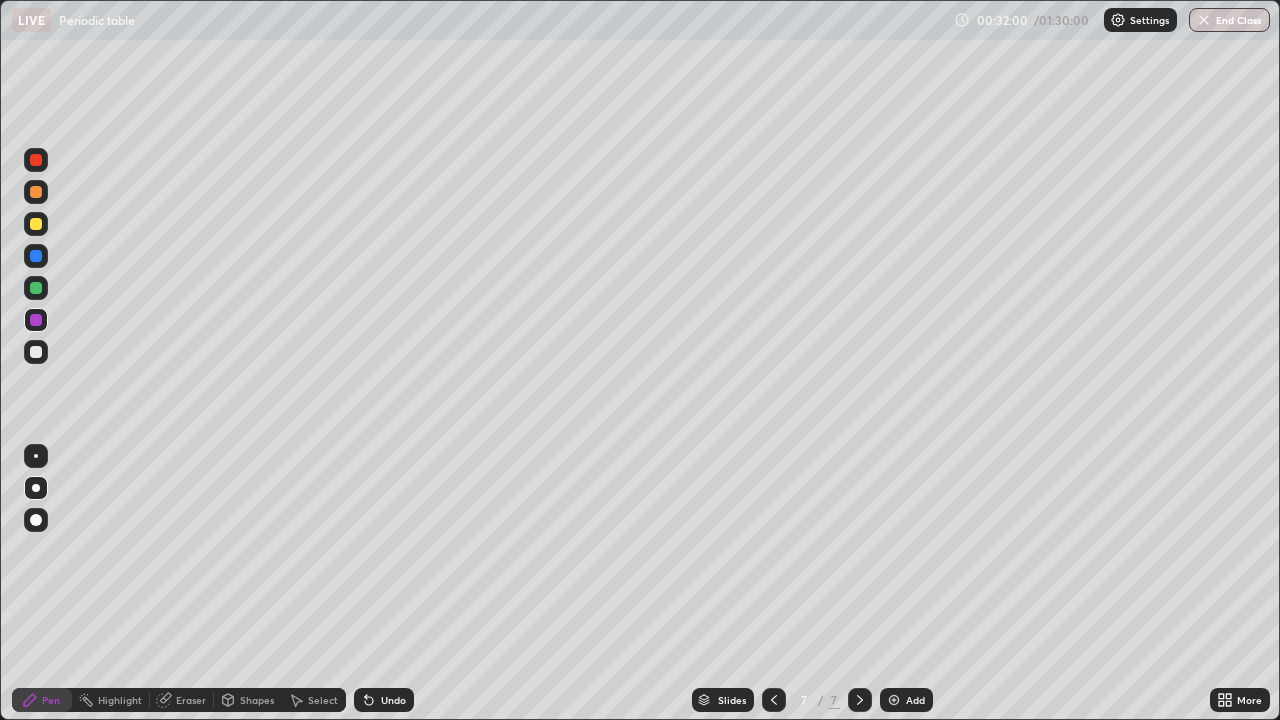 click on "Eraser" at bounding box center (191, 700) 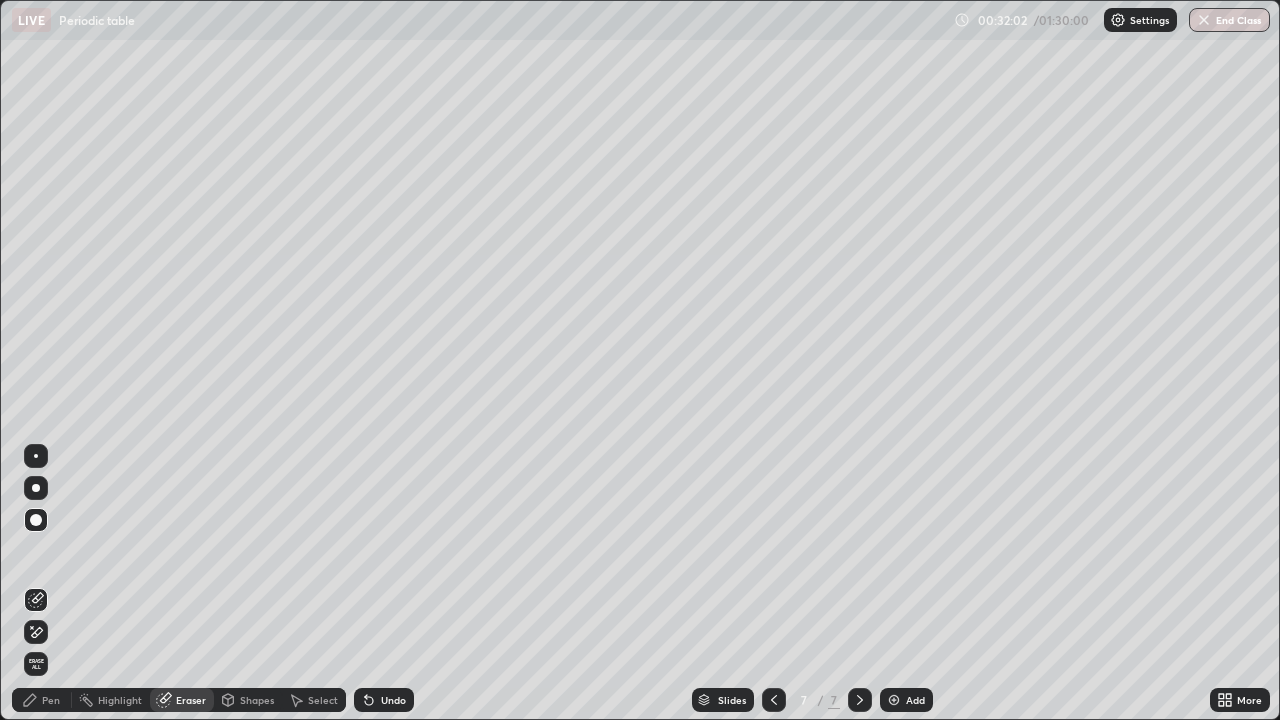 click on "Pen" at bounding box center [51, 700] 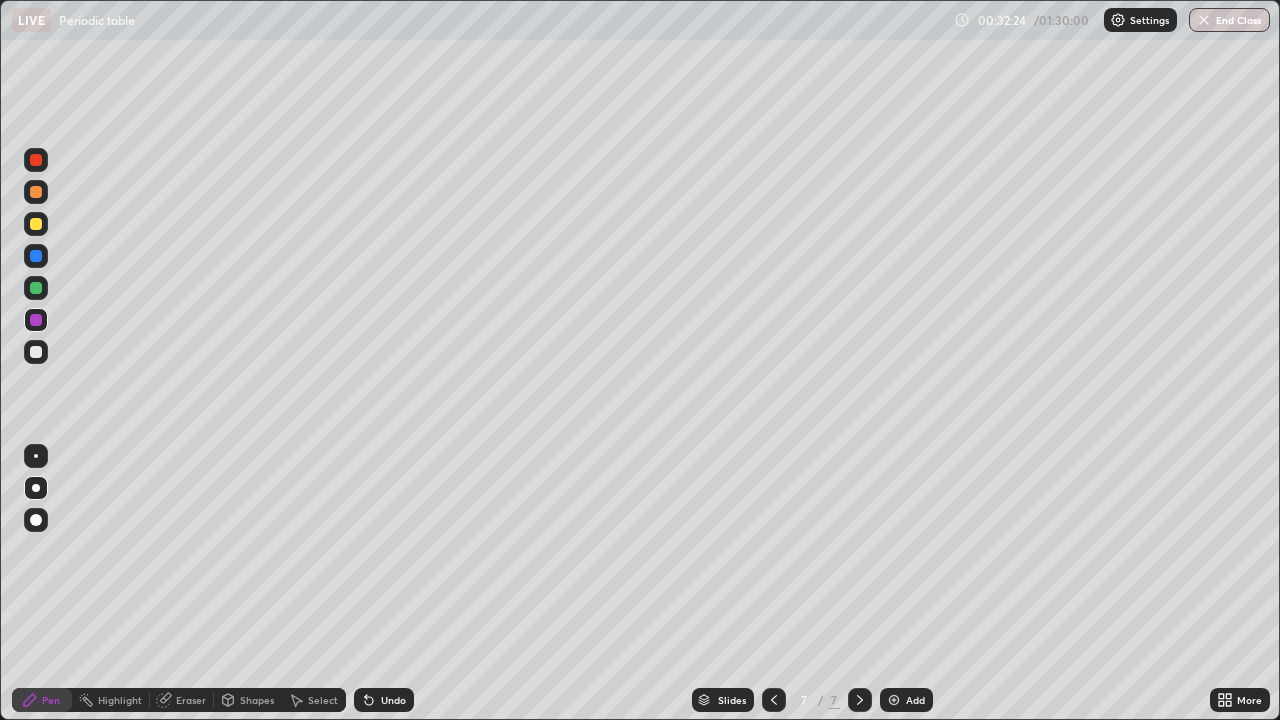 click at bounding box center [36, 256] 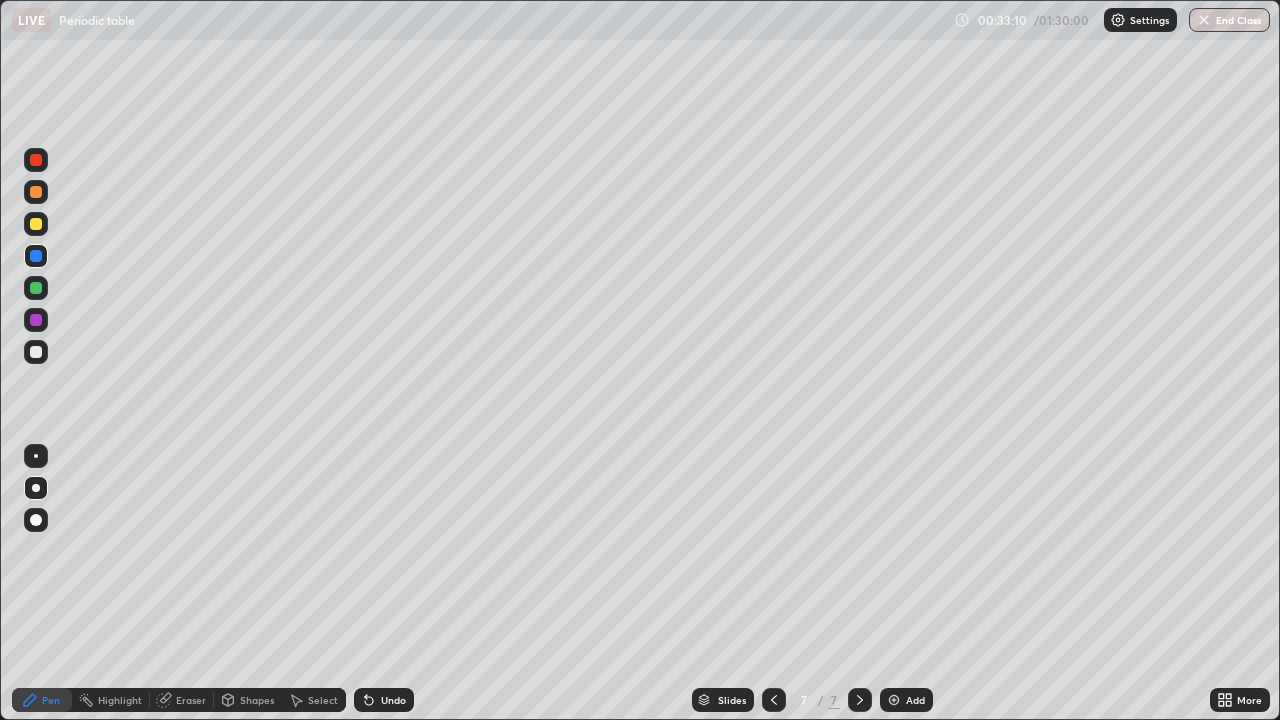 click at bounding box center (36, 352) 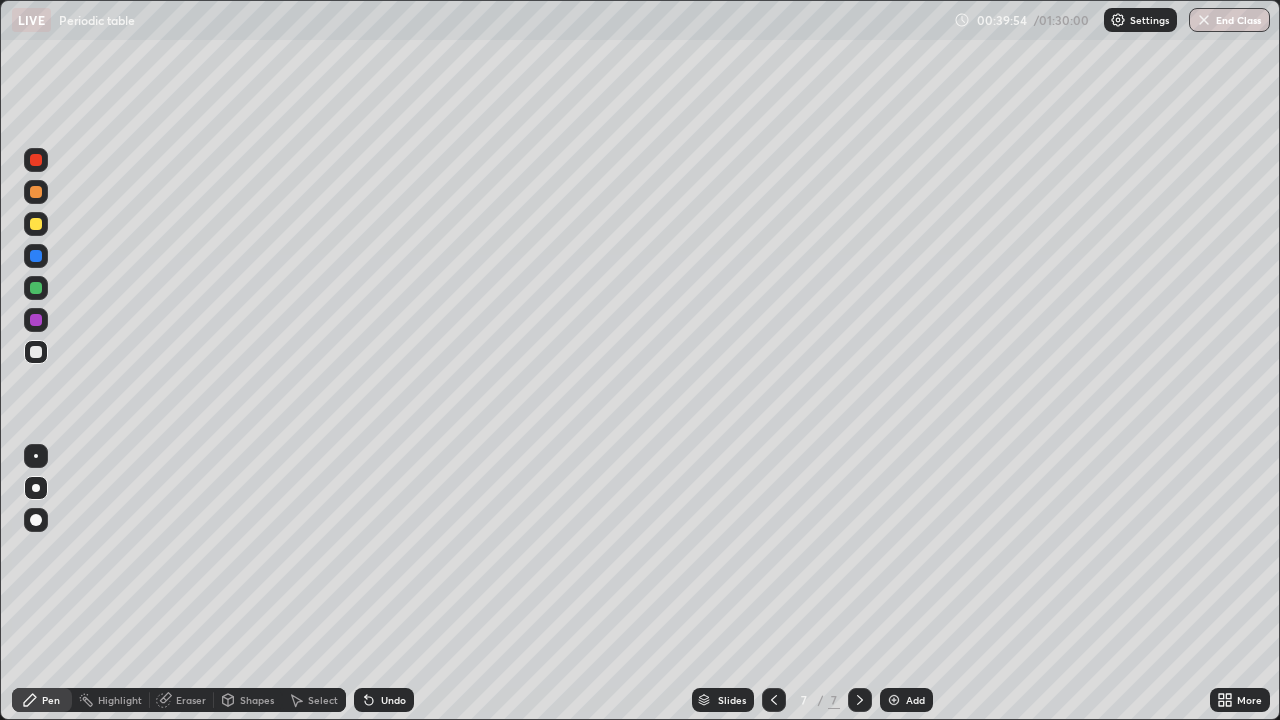 click at bounding box center [894, 700] 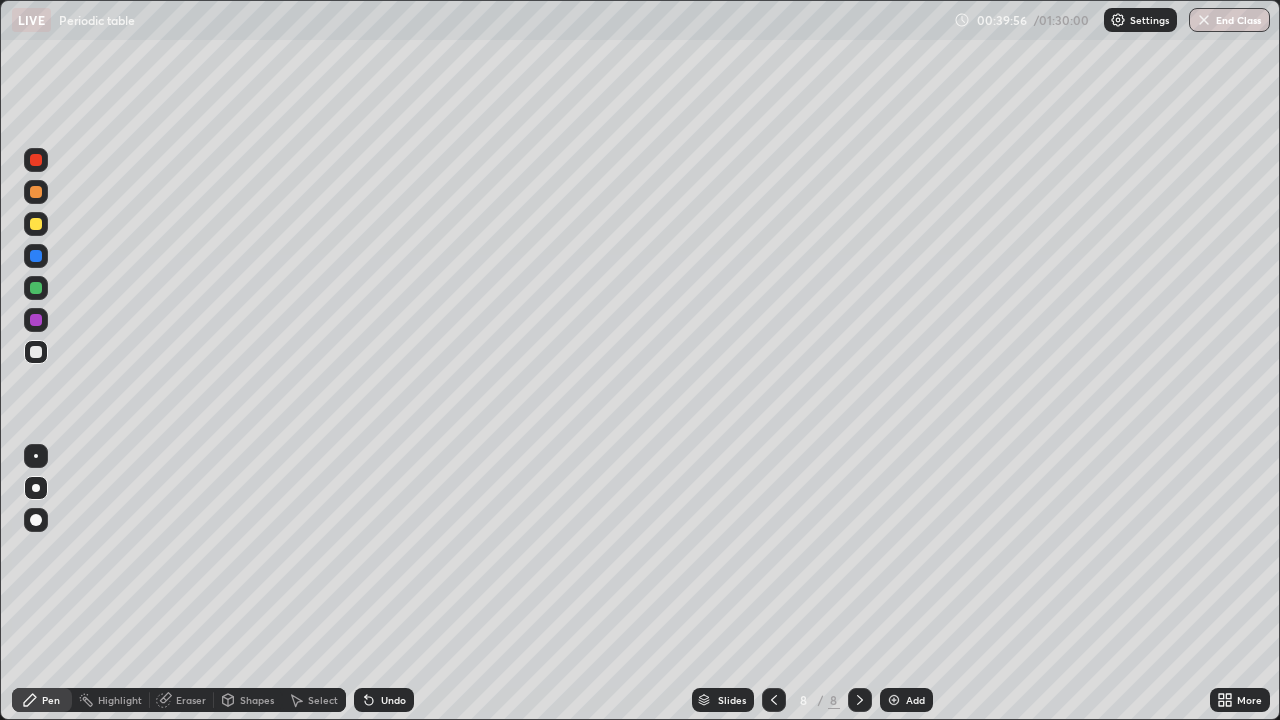 click at bounding box center (36, 288) 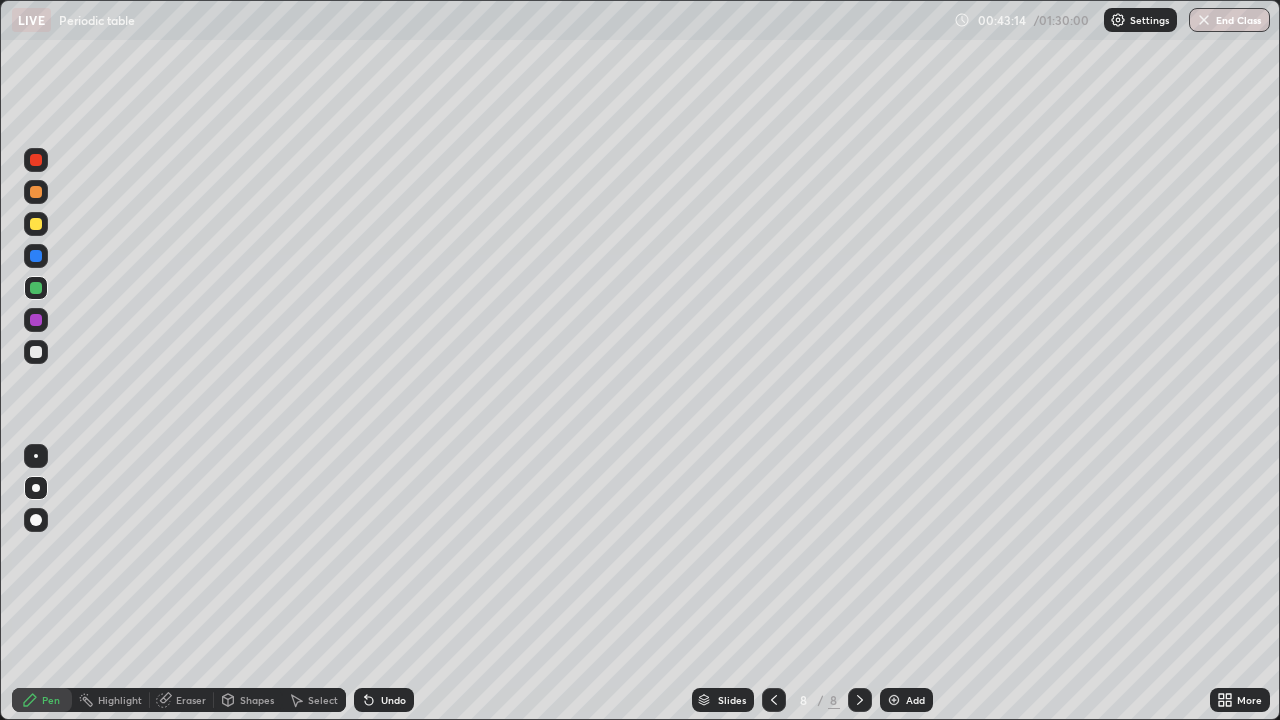 click on "Eraser" at bounding box center (191, 700) 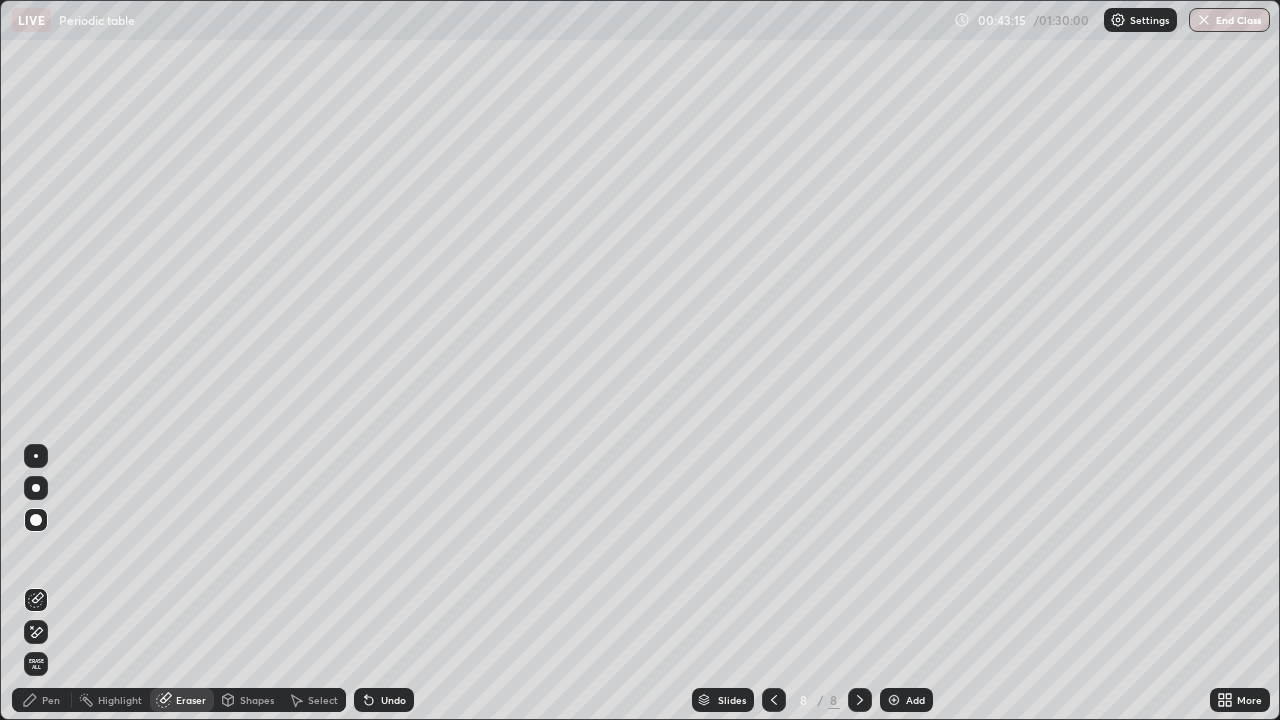 click at bounding box center (36, 456) 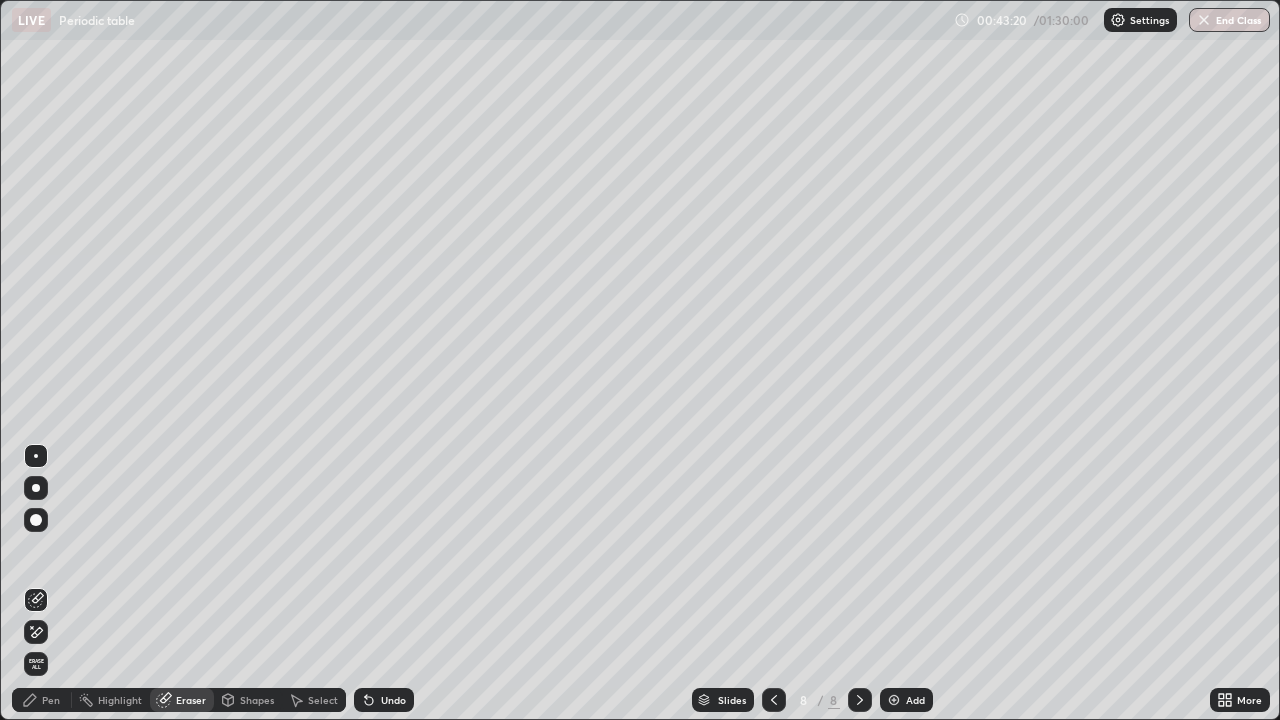 click on "Pen" at bounding box center (51, 700) 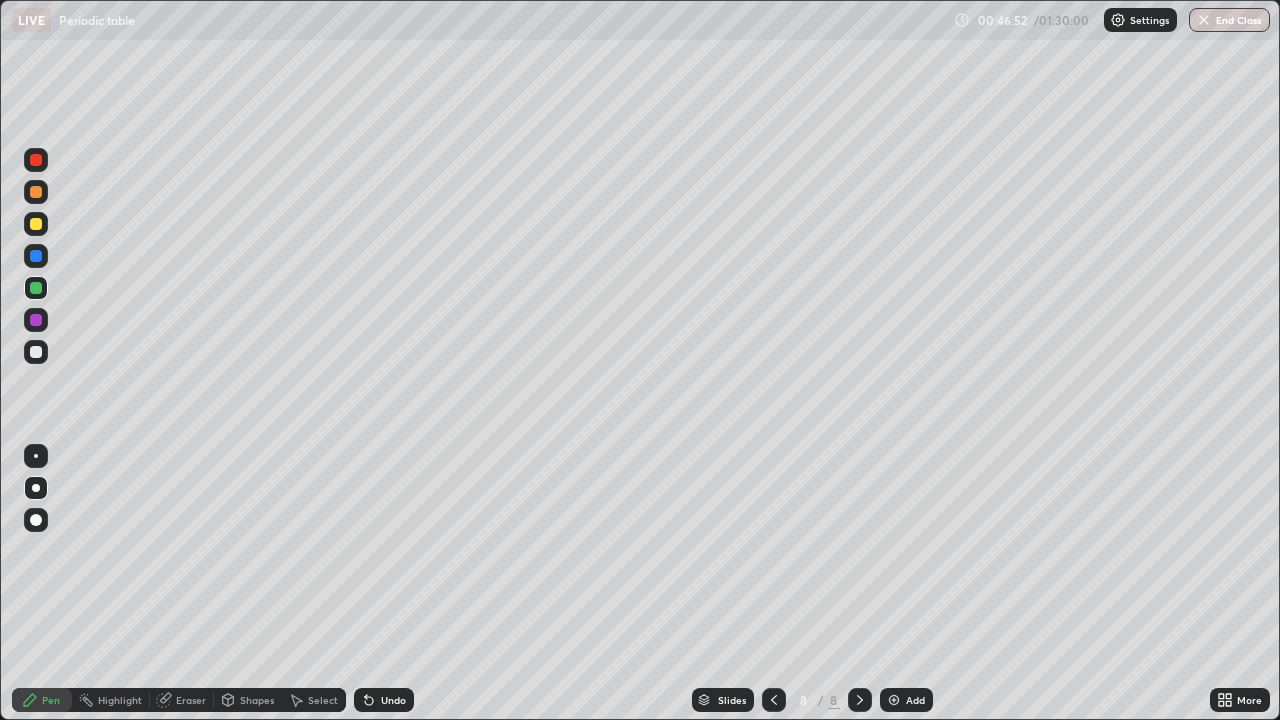 click at bounding box center [894, 700] 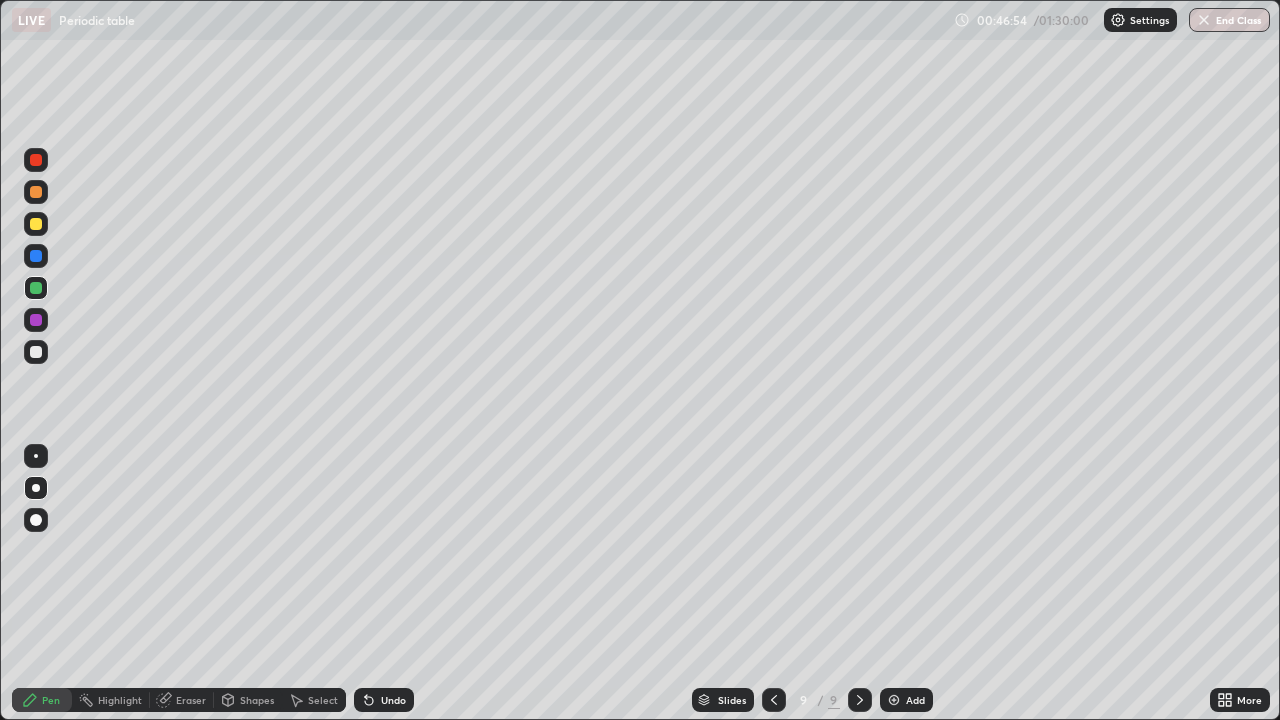 click at bounding box center [36, 160] 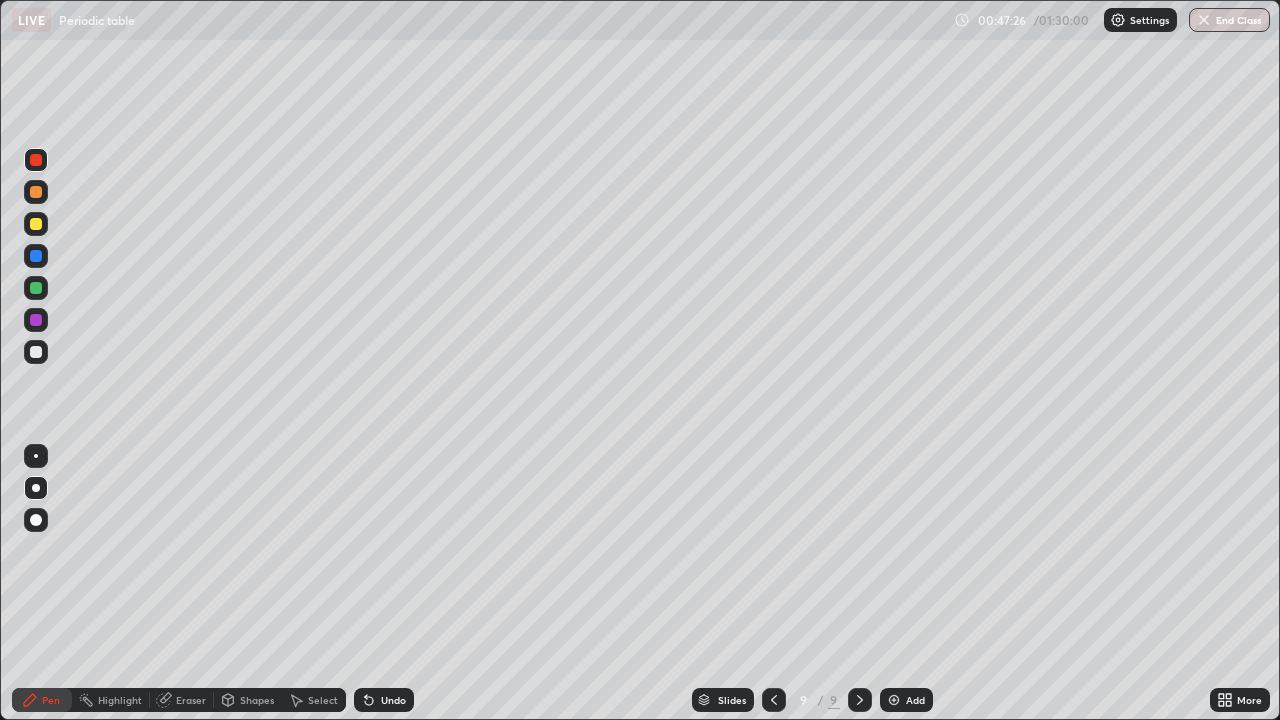 click at bounding box center (36, 224) 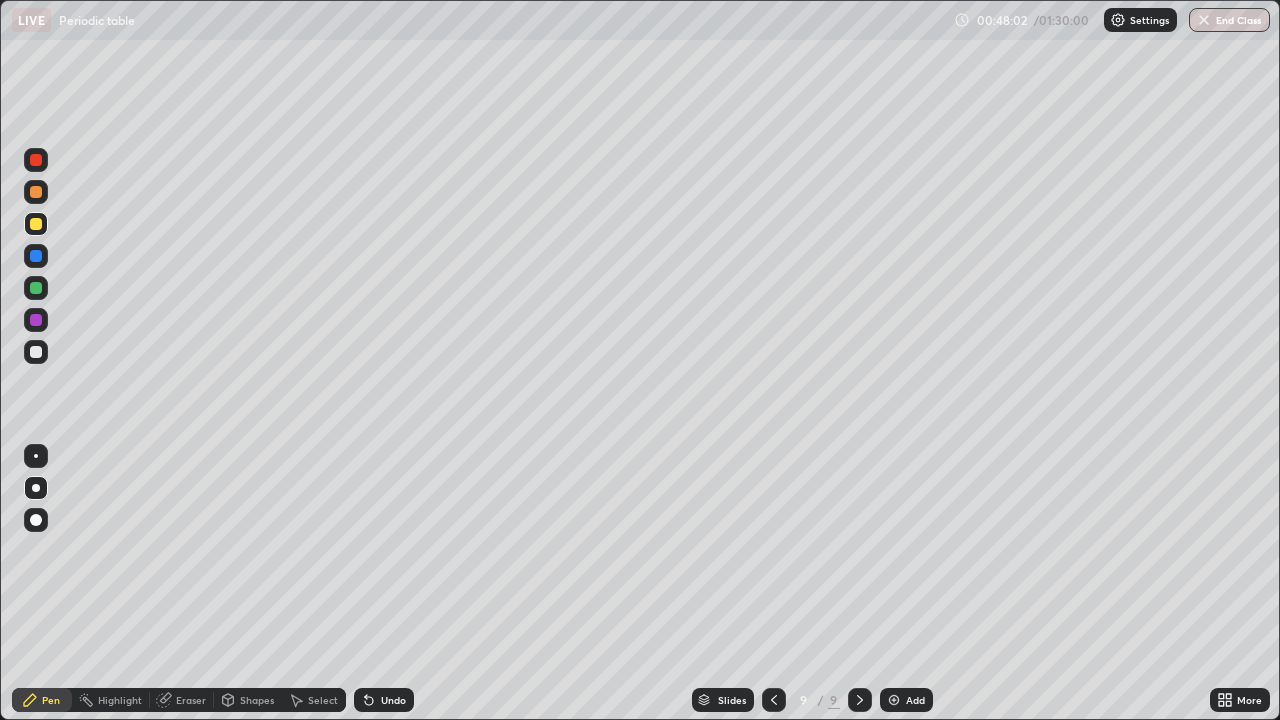 click at bounding box center (36, 352) 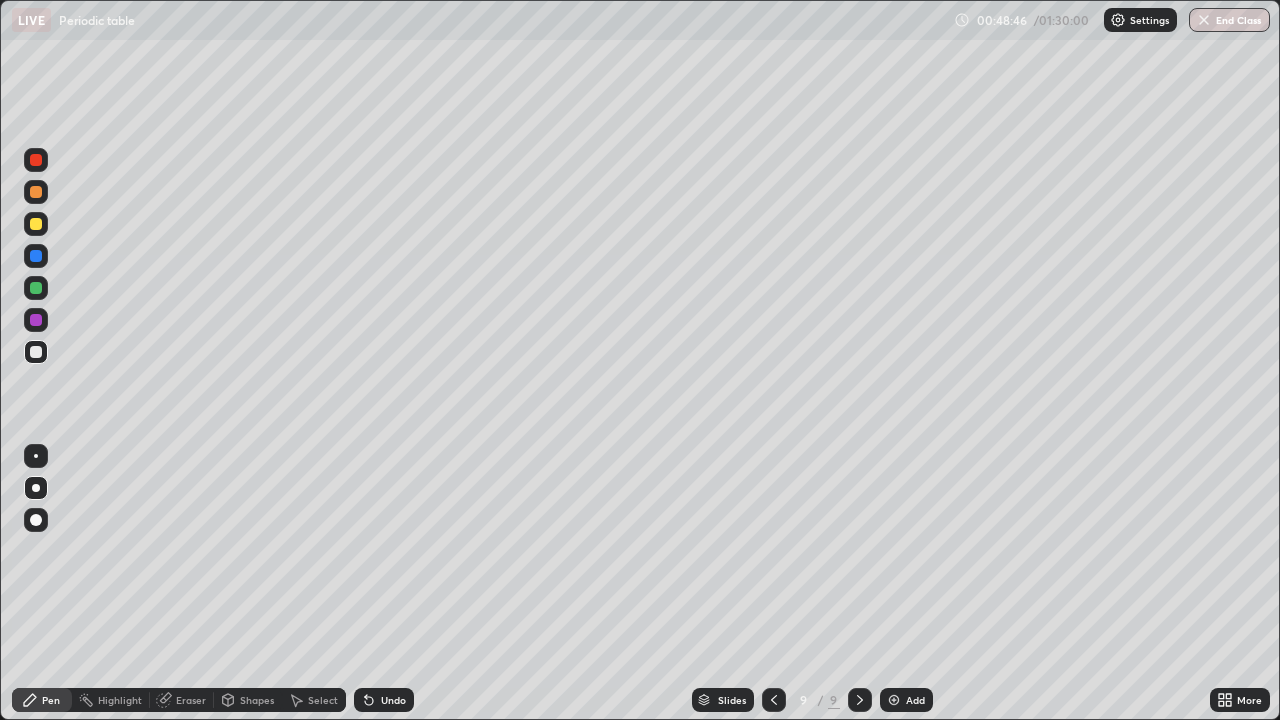 click at bounding box center (36, 320) 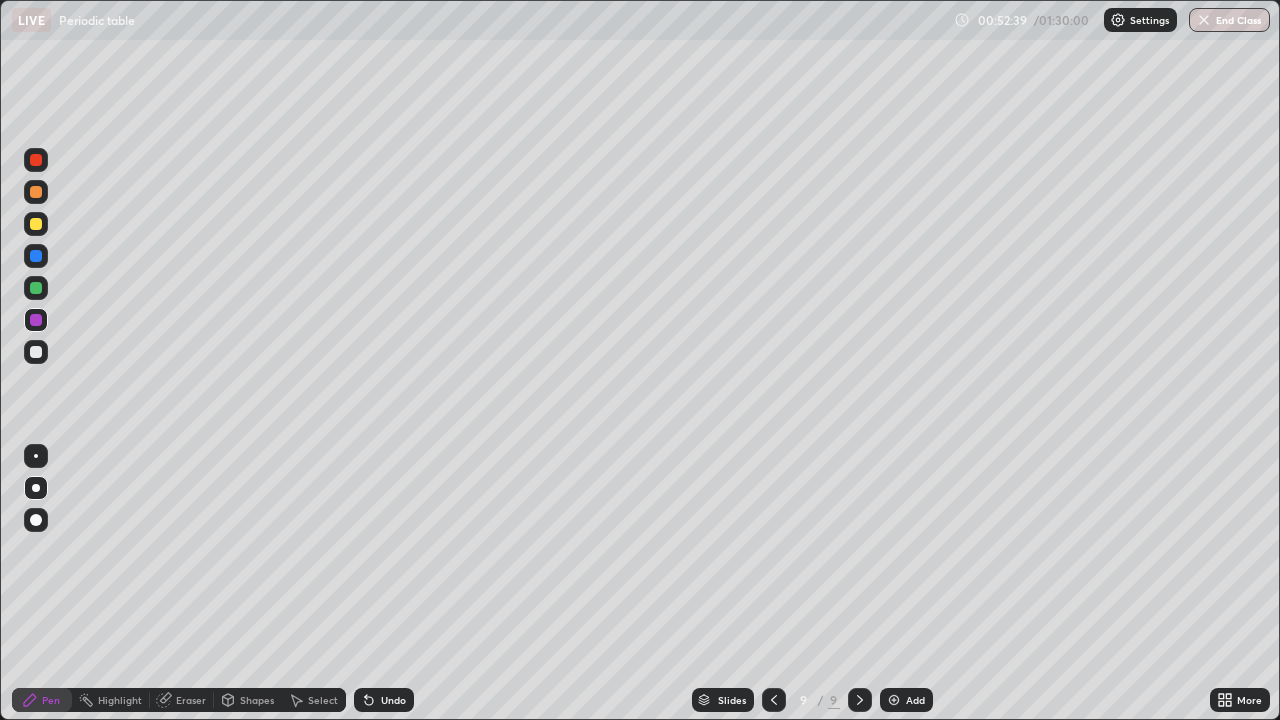 click on "Add" at bounding box center [906, 700] 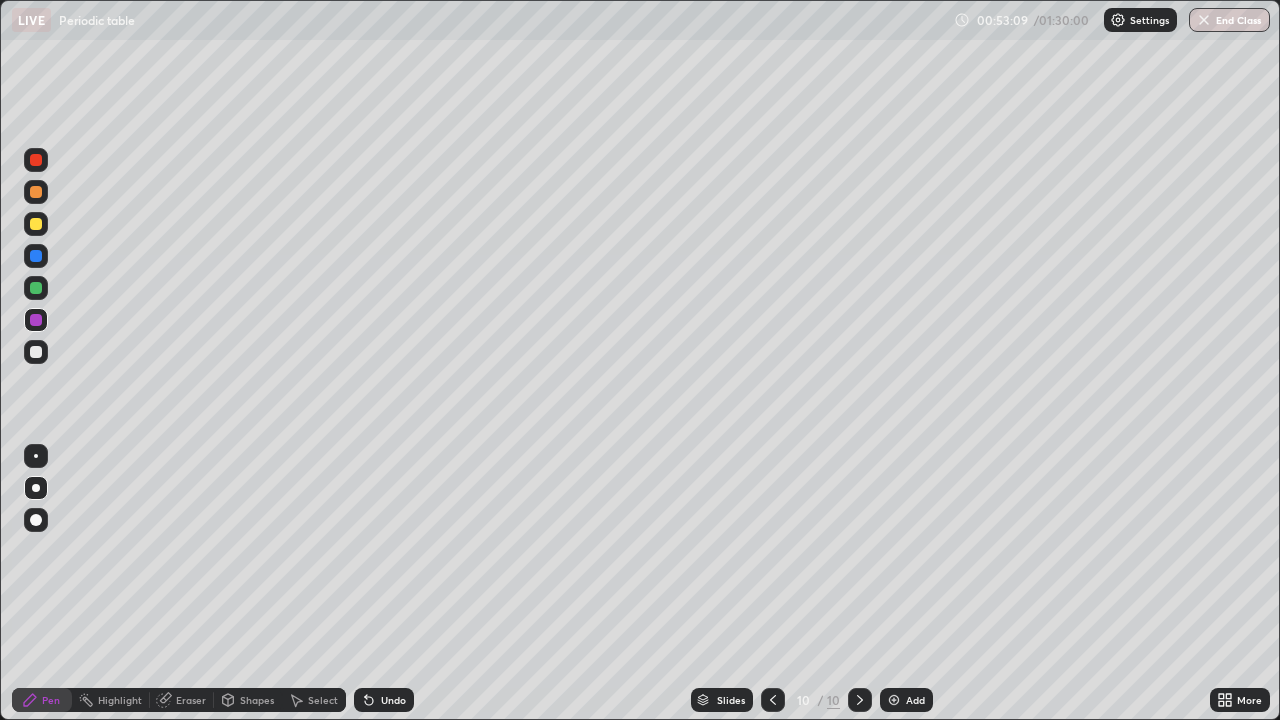 click at bounding box center (36, 352) 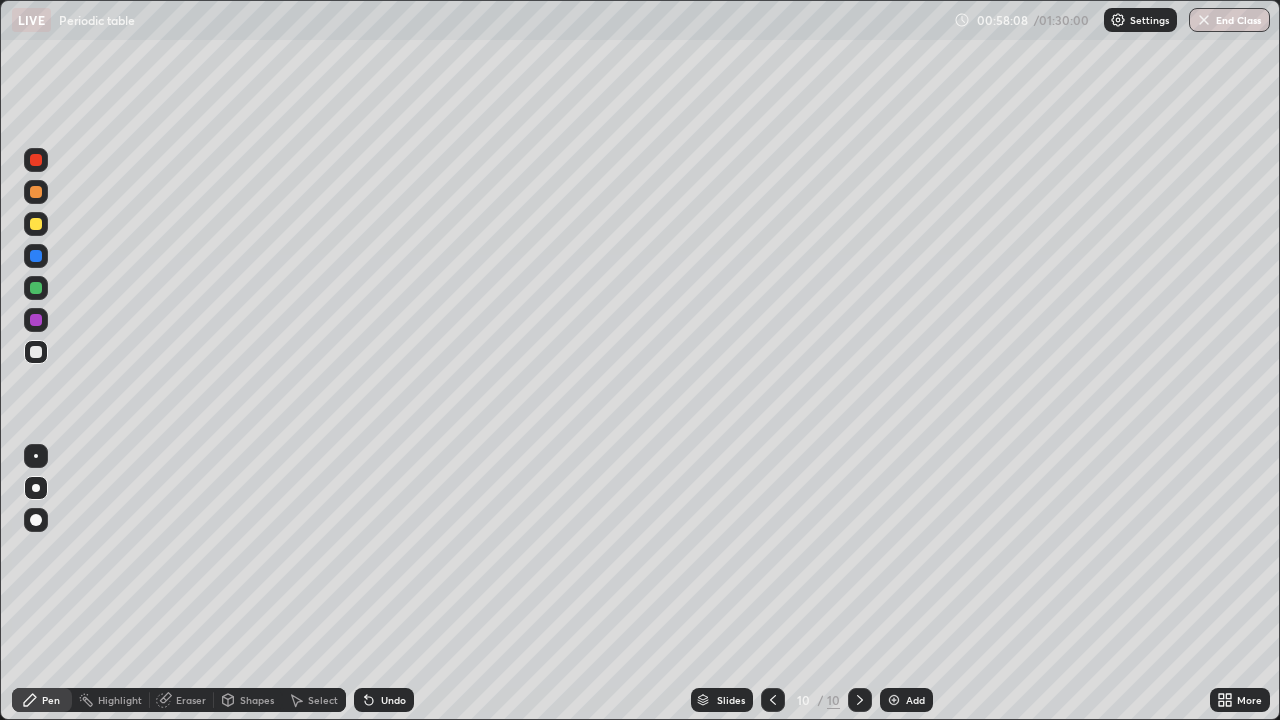 click at bounding box center (894, 700) 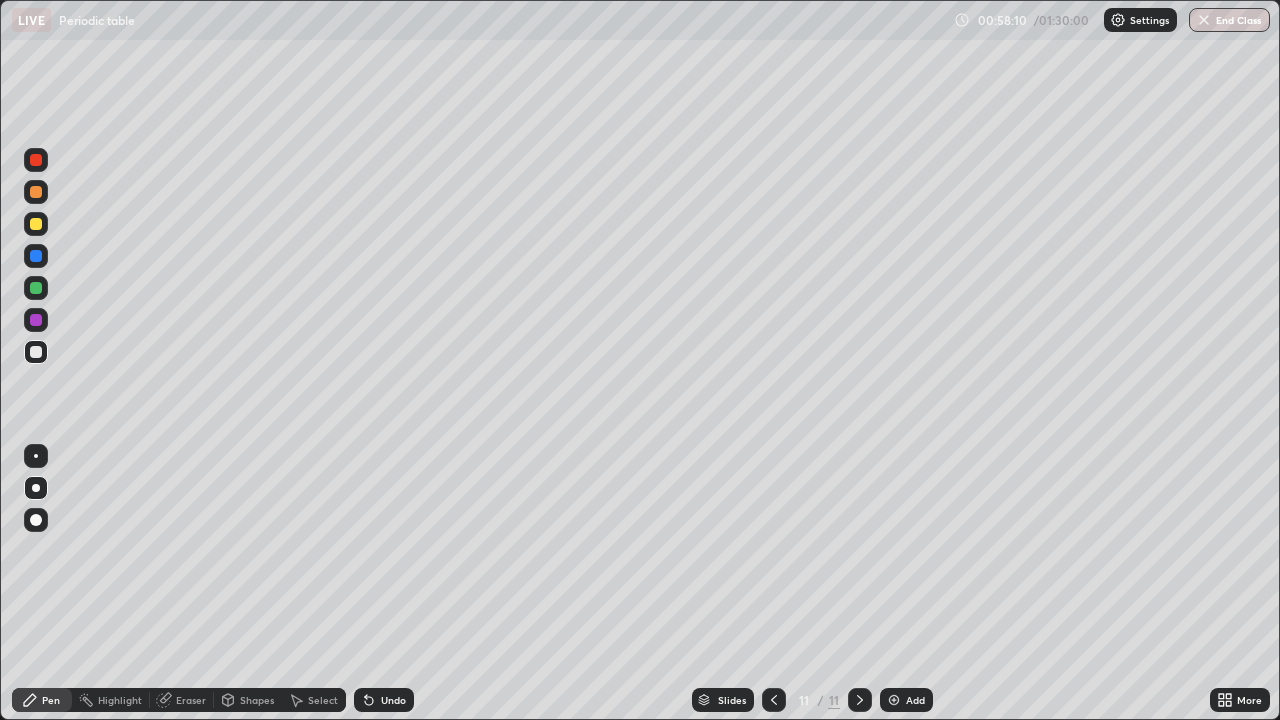 click at bounding box center (36, 160) 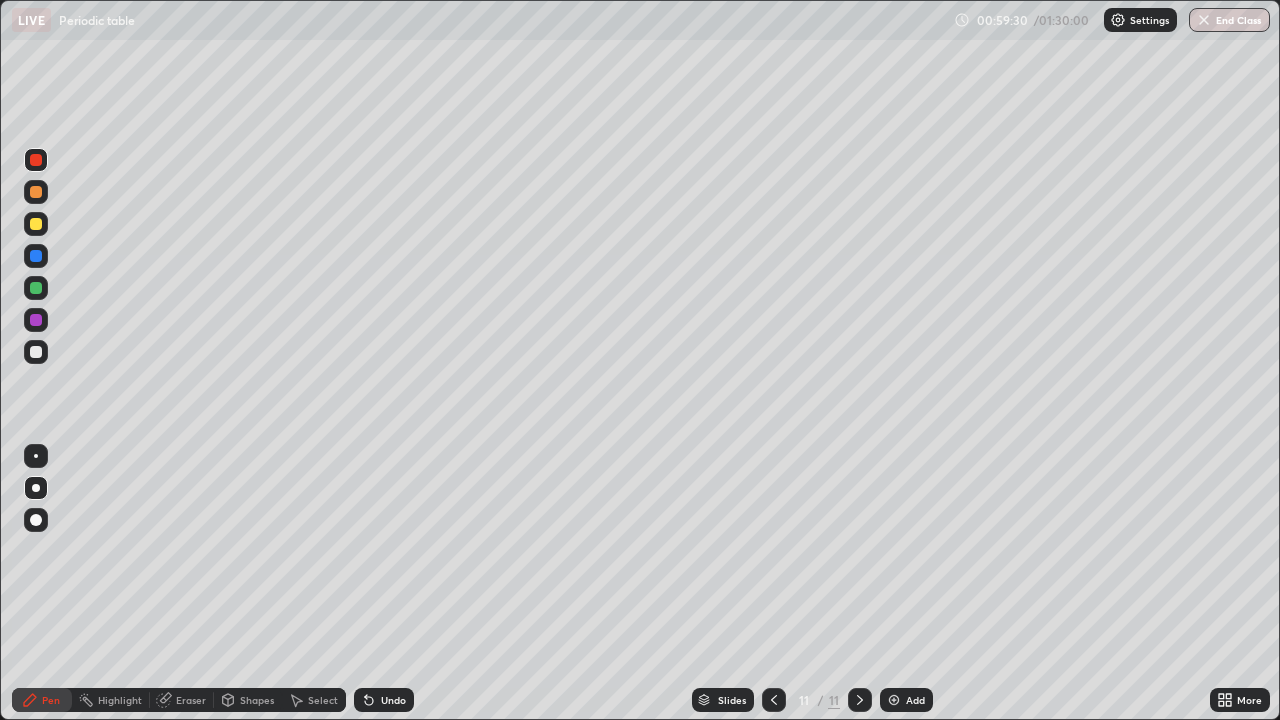 click at bounding box center (36, 288) 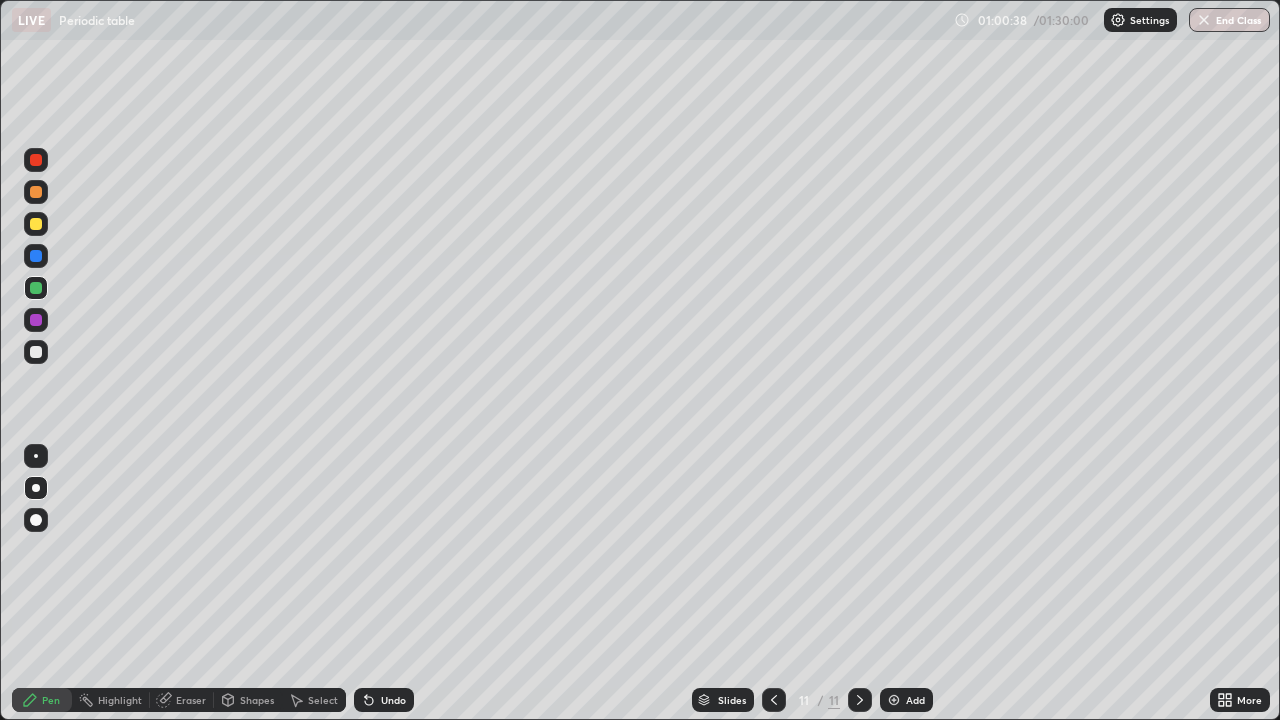 click on "Eraser" at bounding box center (191, 700) 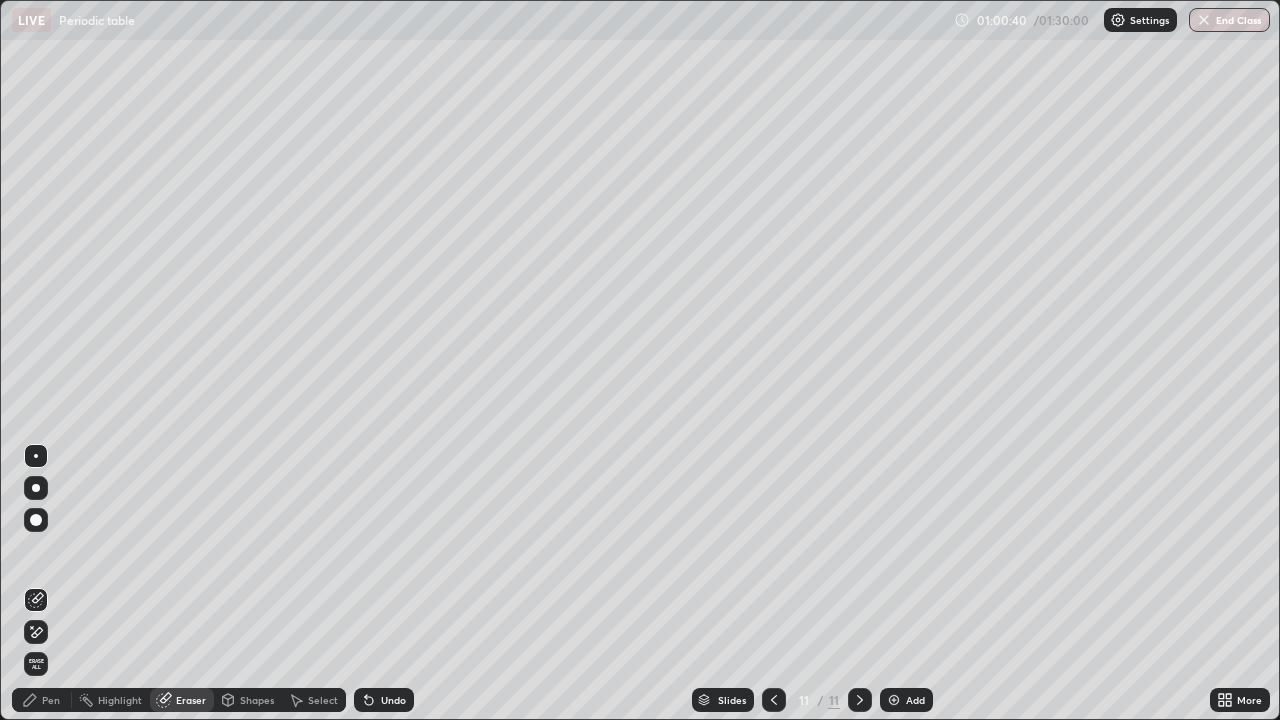 click on "Pen" at bounding box center (51, 700) 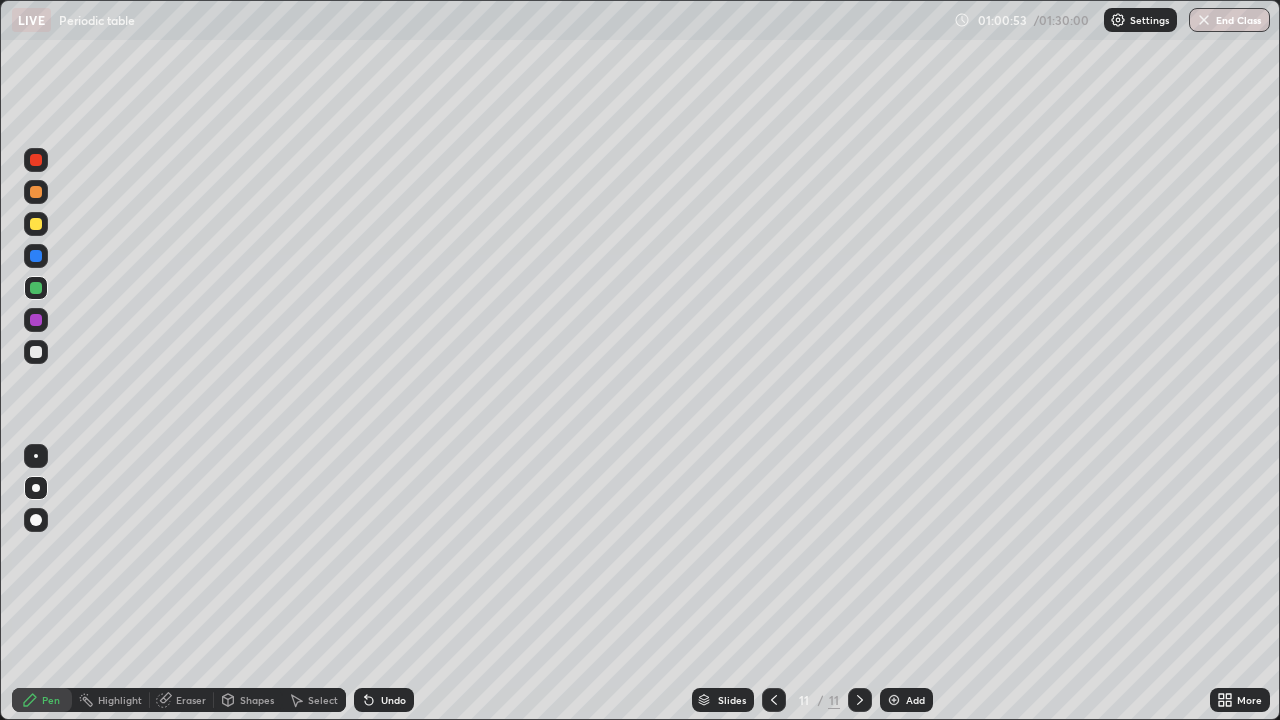 click on "Eraser" at bounding box center [191, 700] 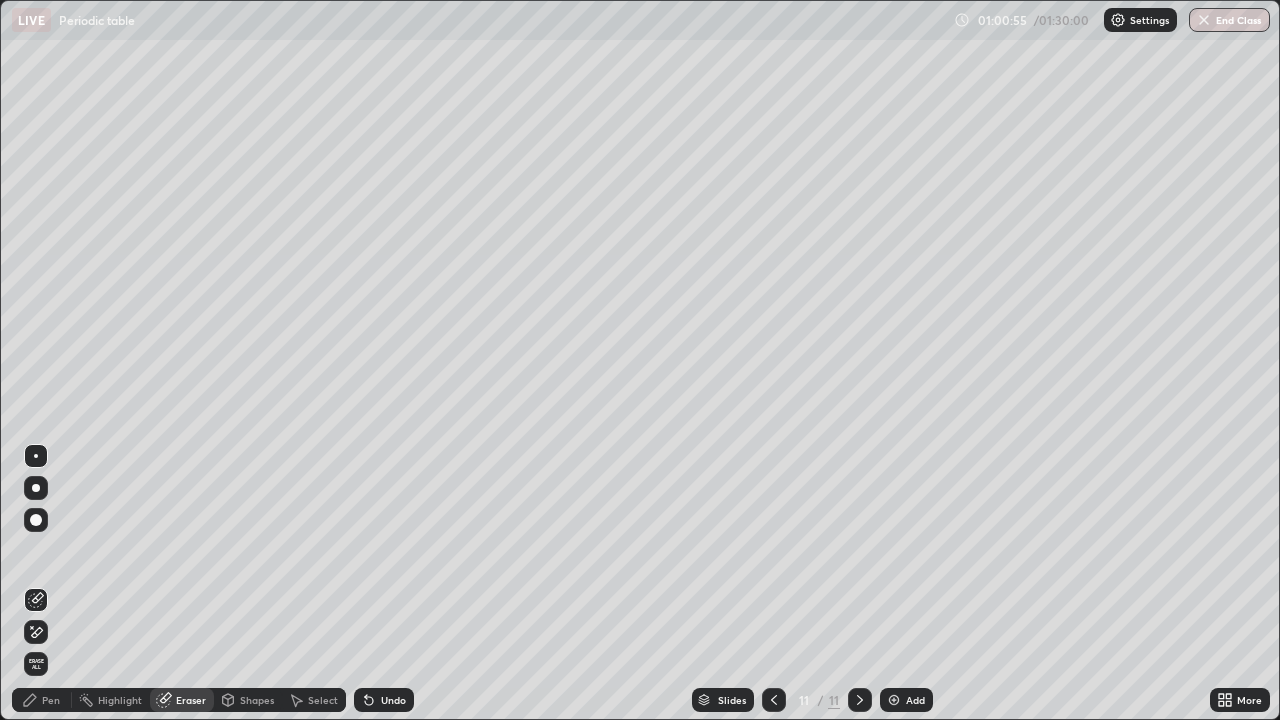 click on "Pen" at bounding box center [51, 700] 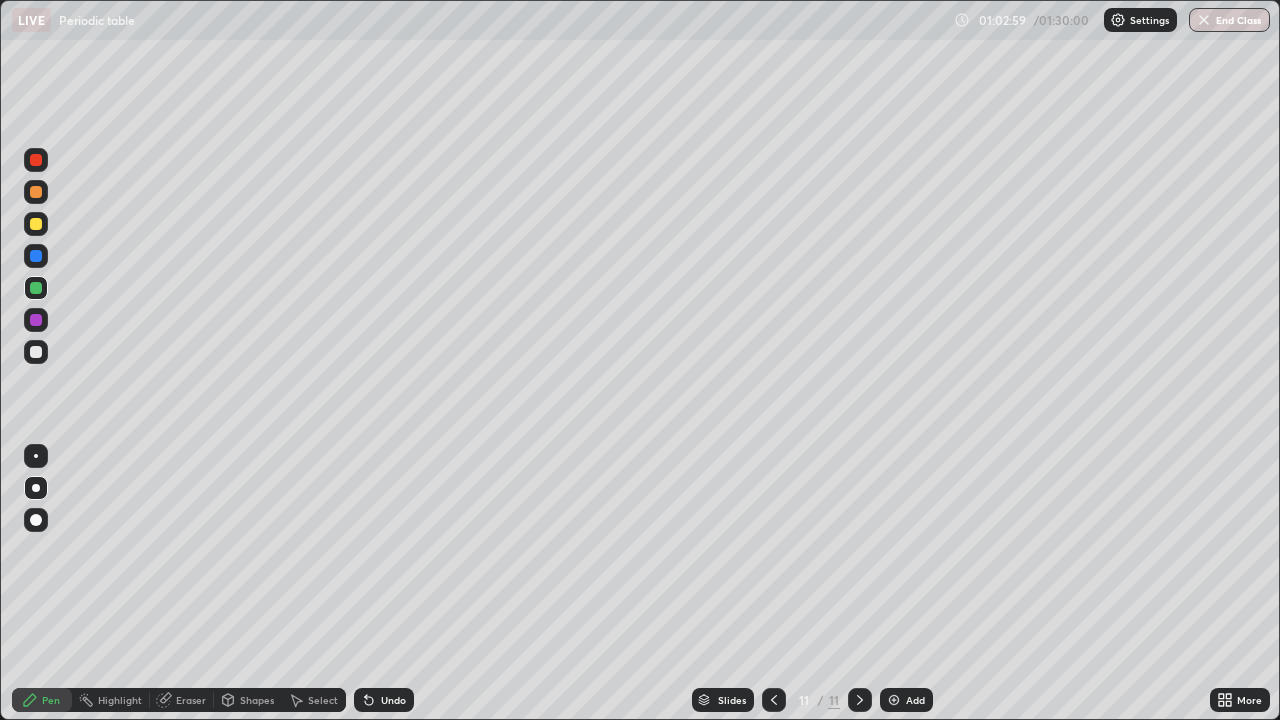 click 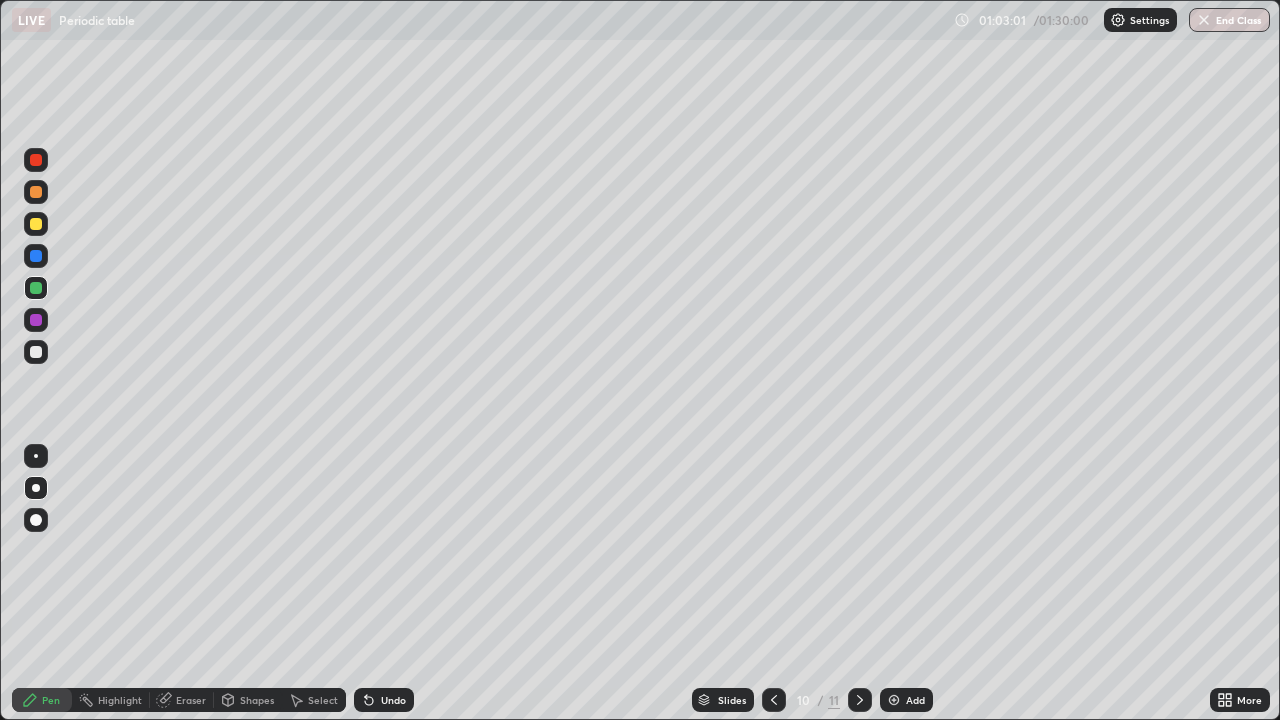 click 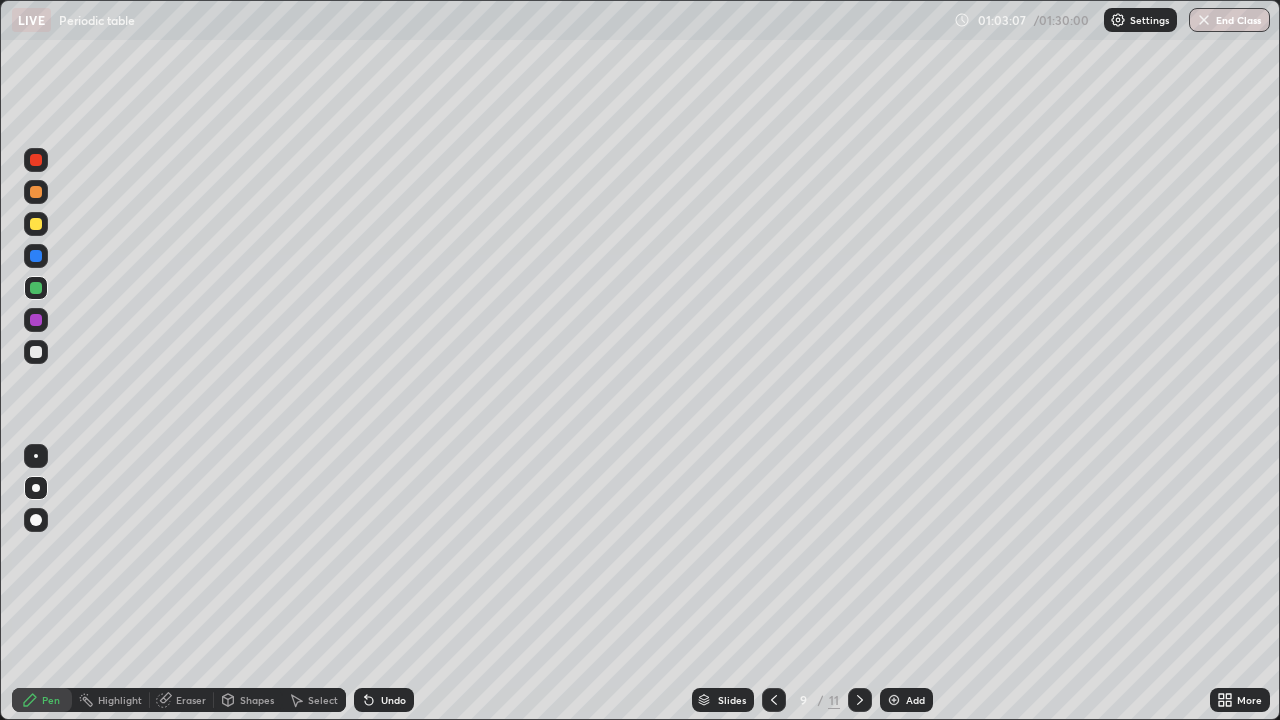 click 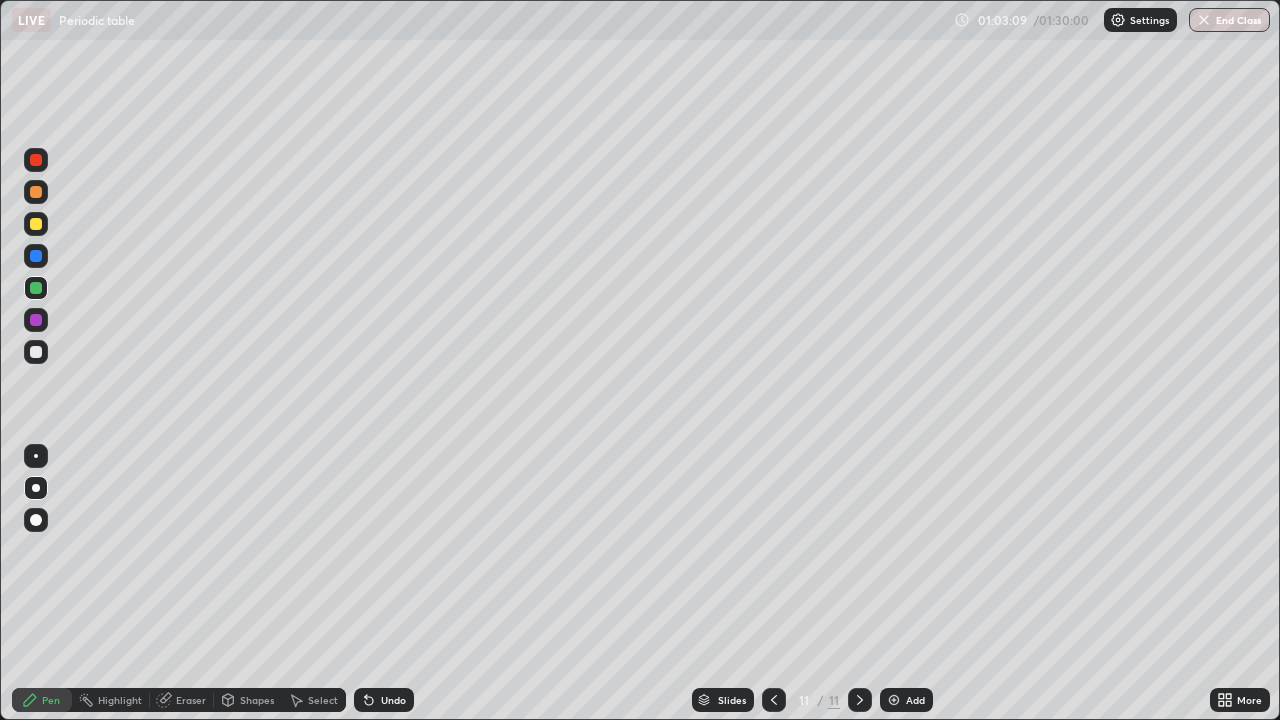 click on "Add" at bounding box center [906, 700] 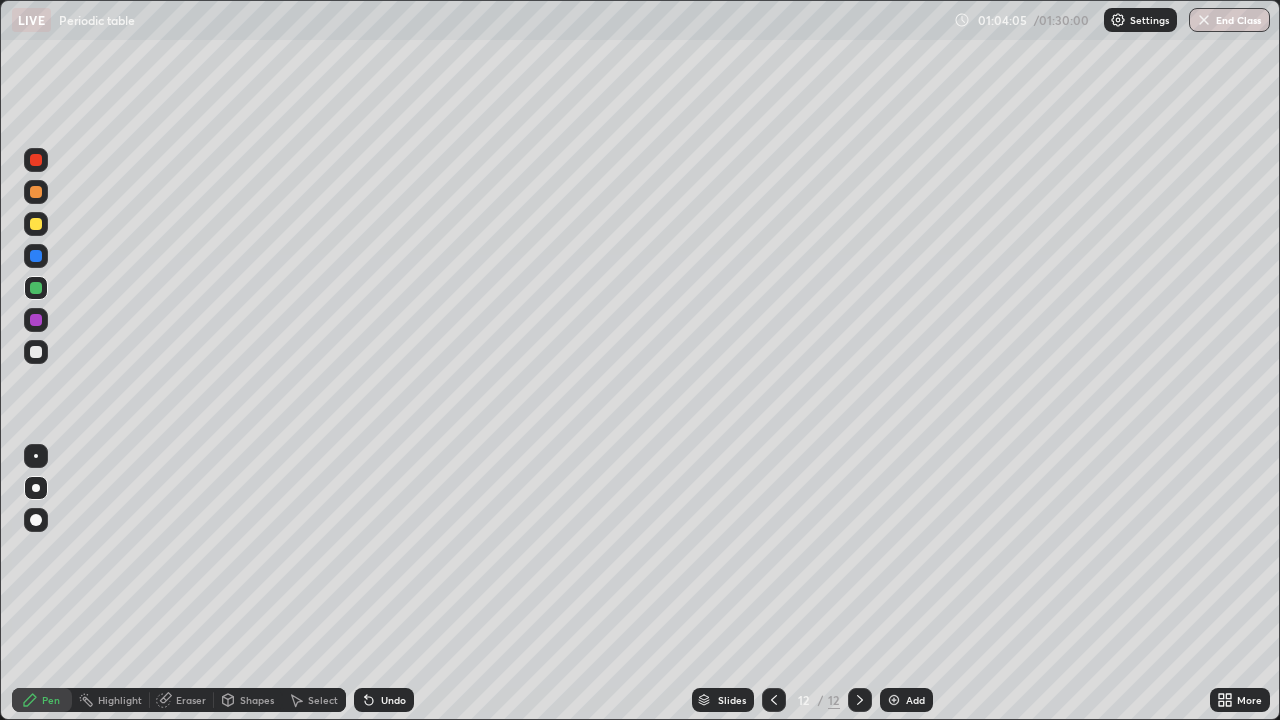 click at bounding box center (36, 352) 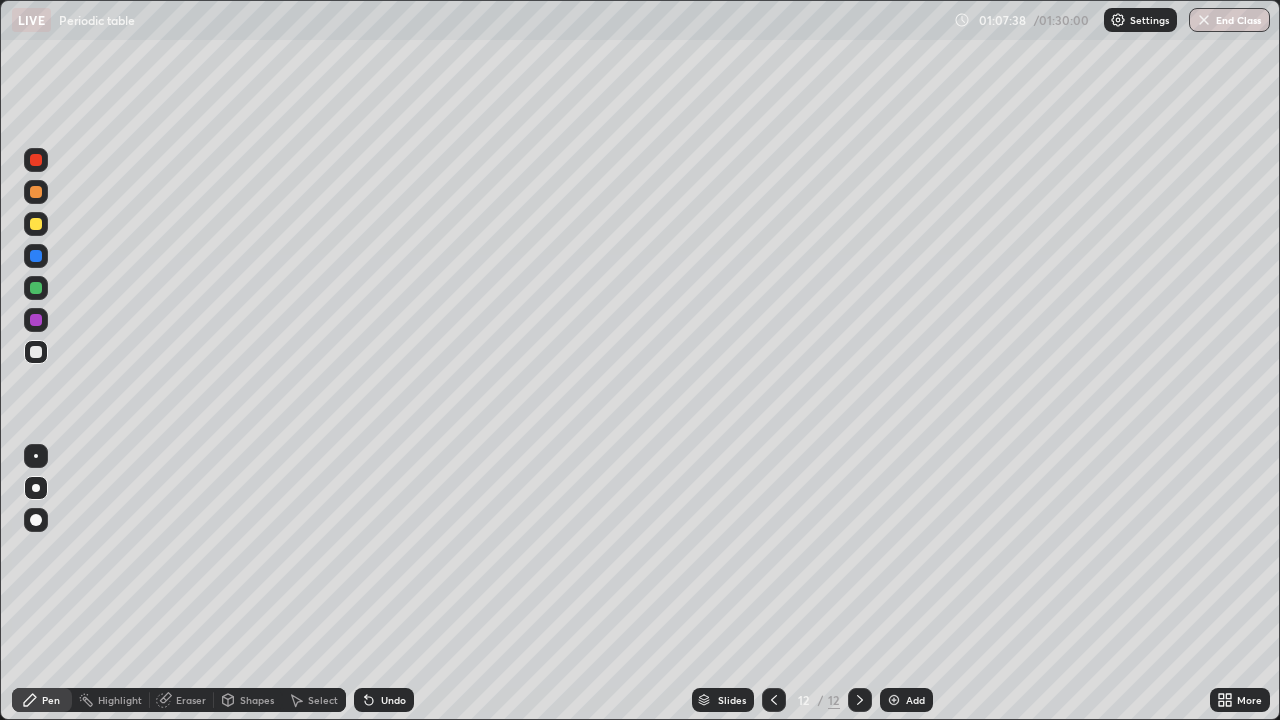 click at bounding box center (36, 320) 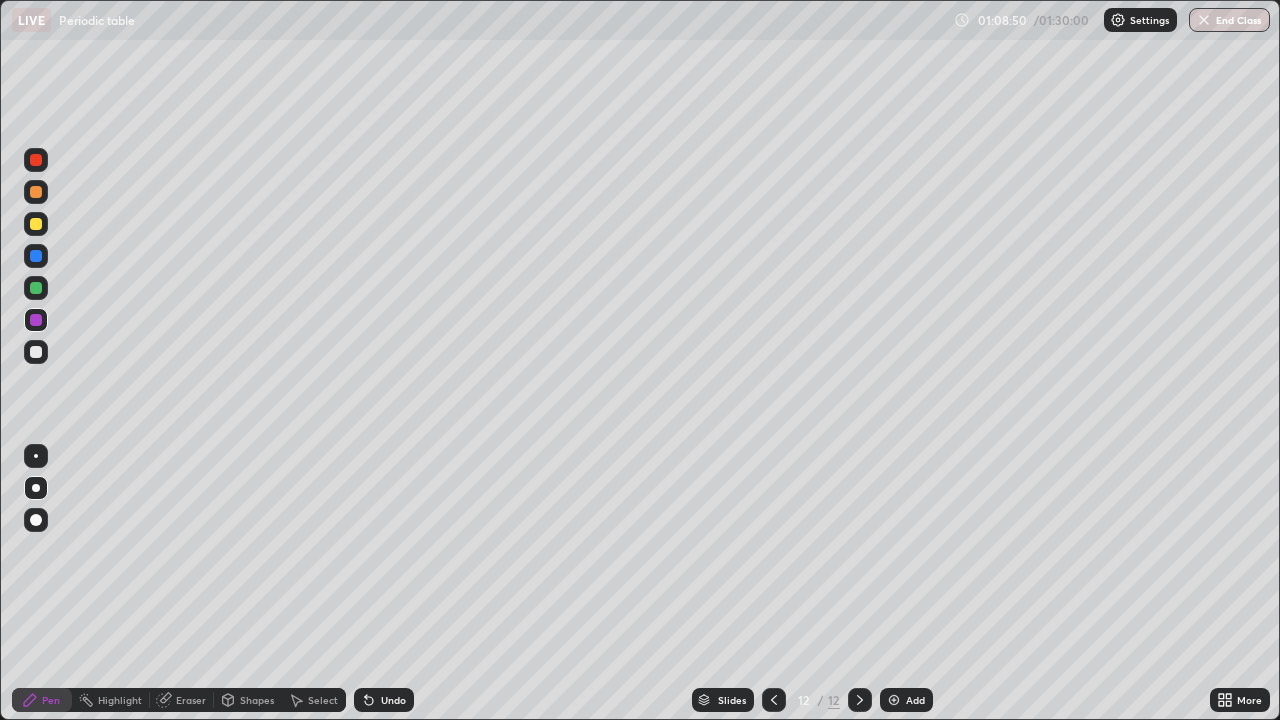 click on "Eraser" at bounding box center (191, 700) 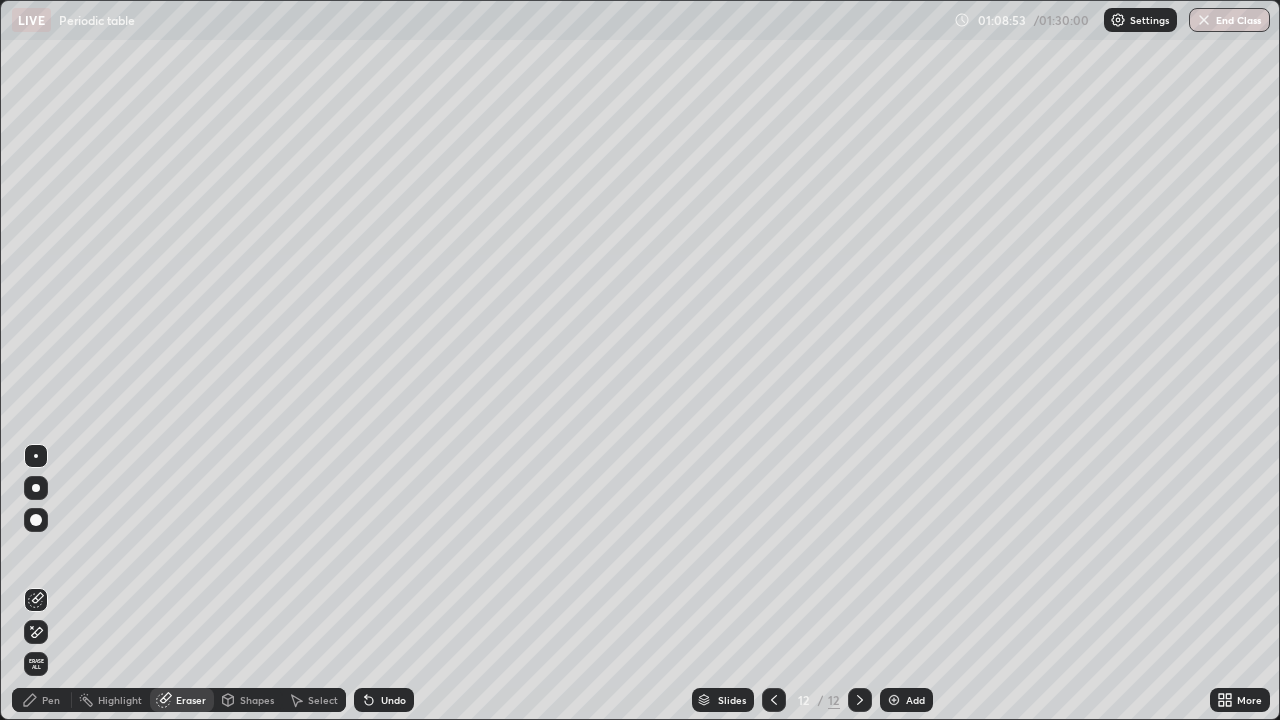 click on "Pen" at bounding box center (51, 700) 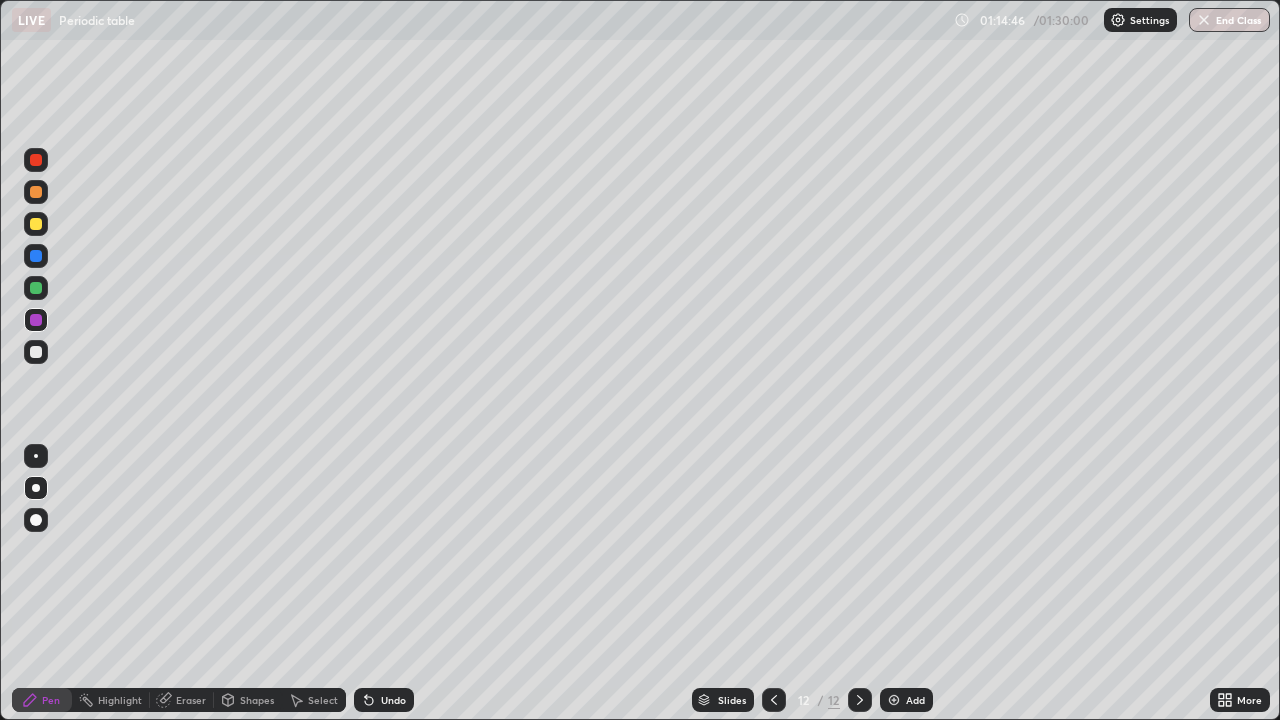 click at bounding box center (36, 224) 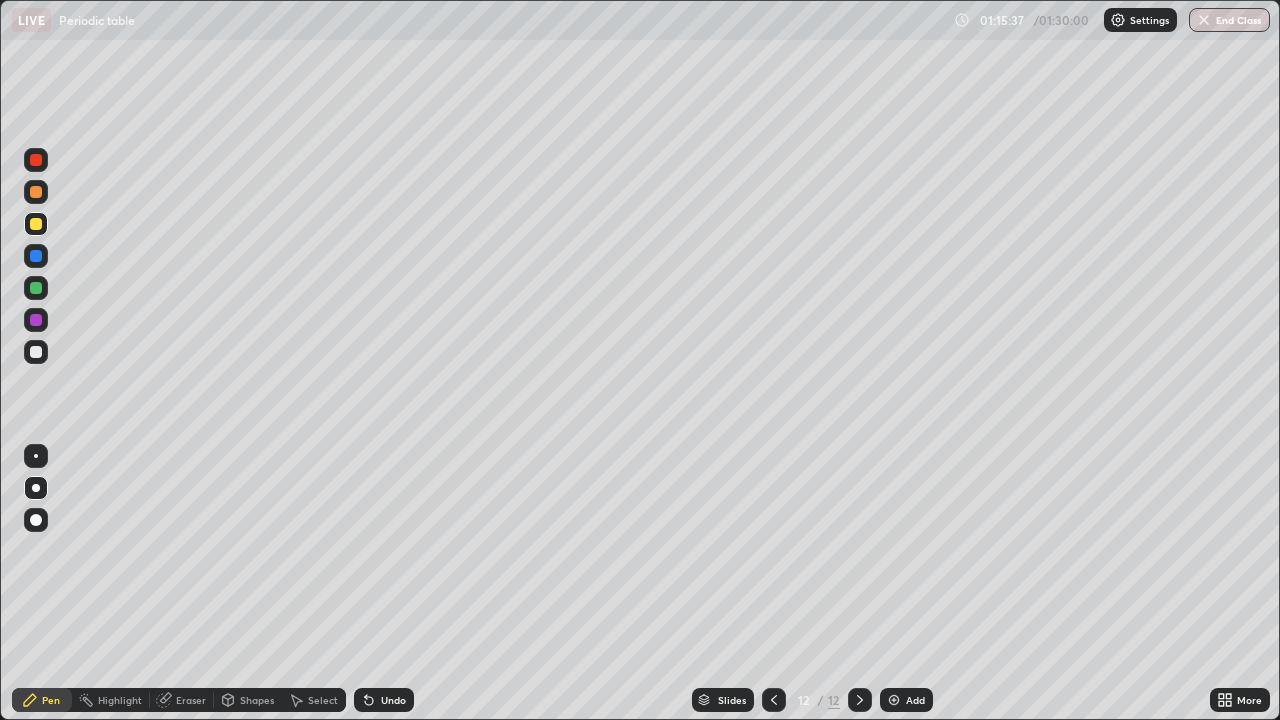click on "Add" at bounding box center [915, 700] 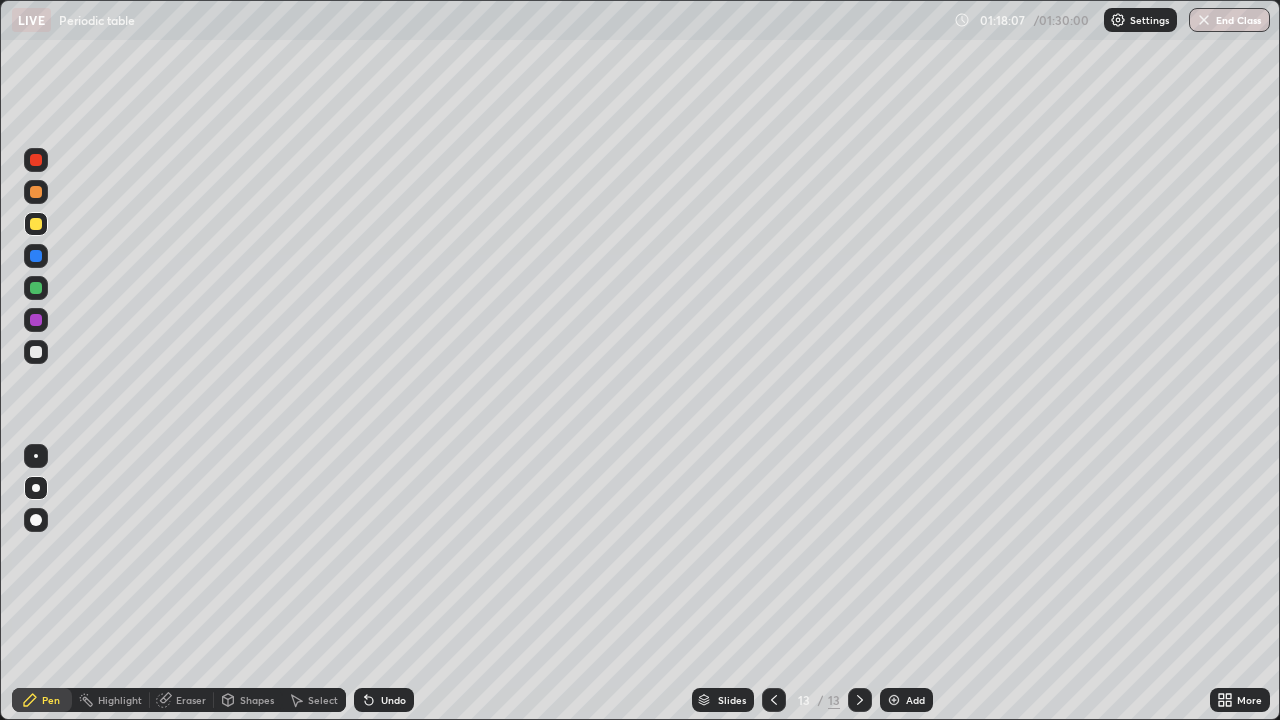 click 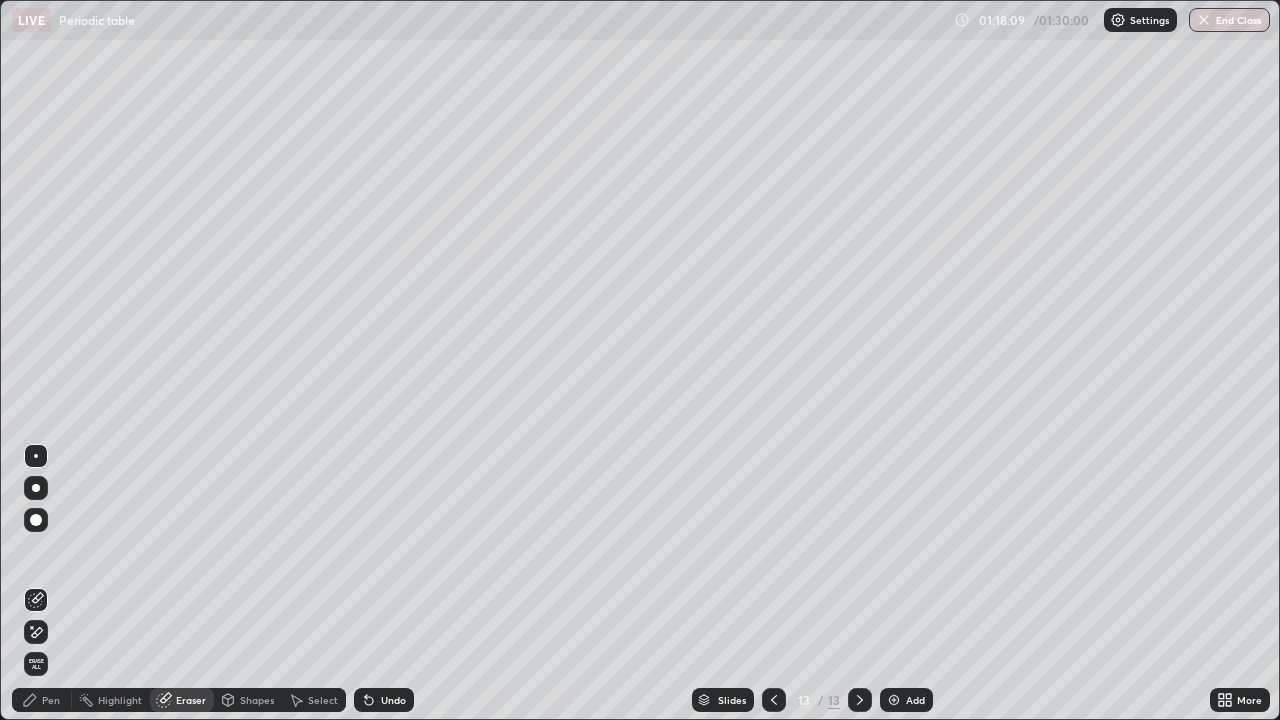click on "Pen" at bounding box center [51, 700] 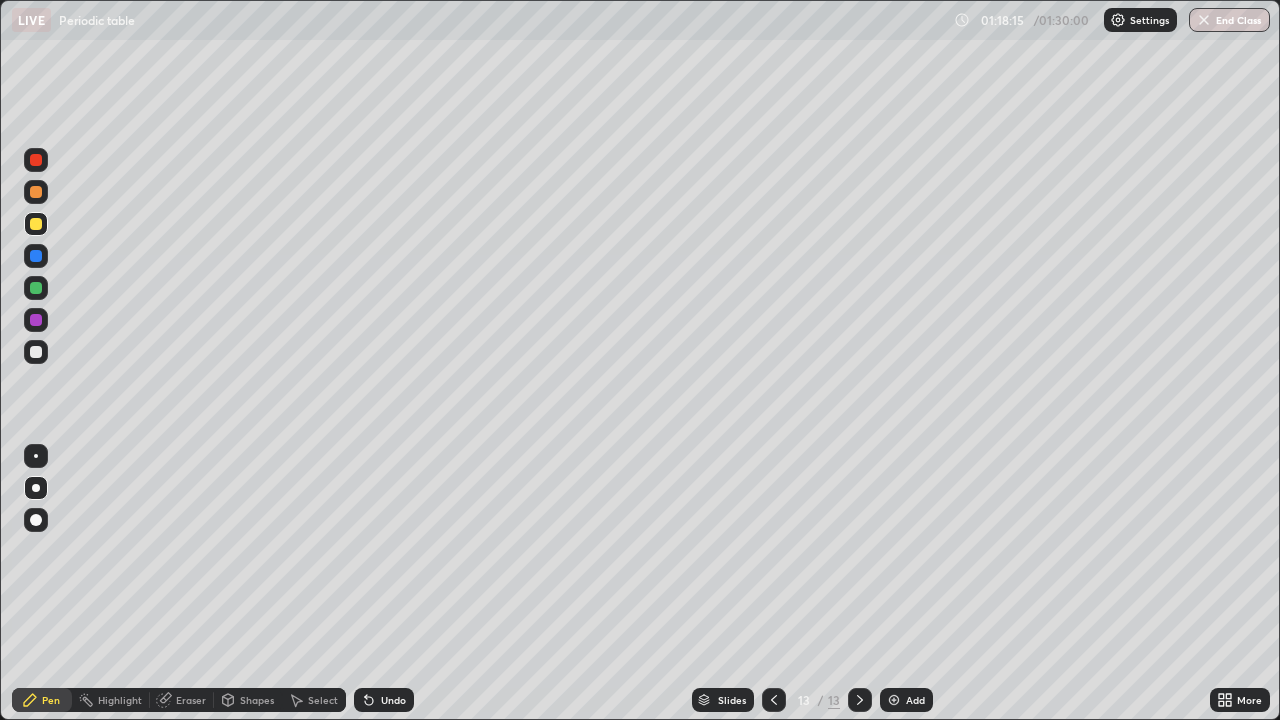 click on "Eraser" at bounding box center (191, 700) 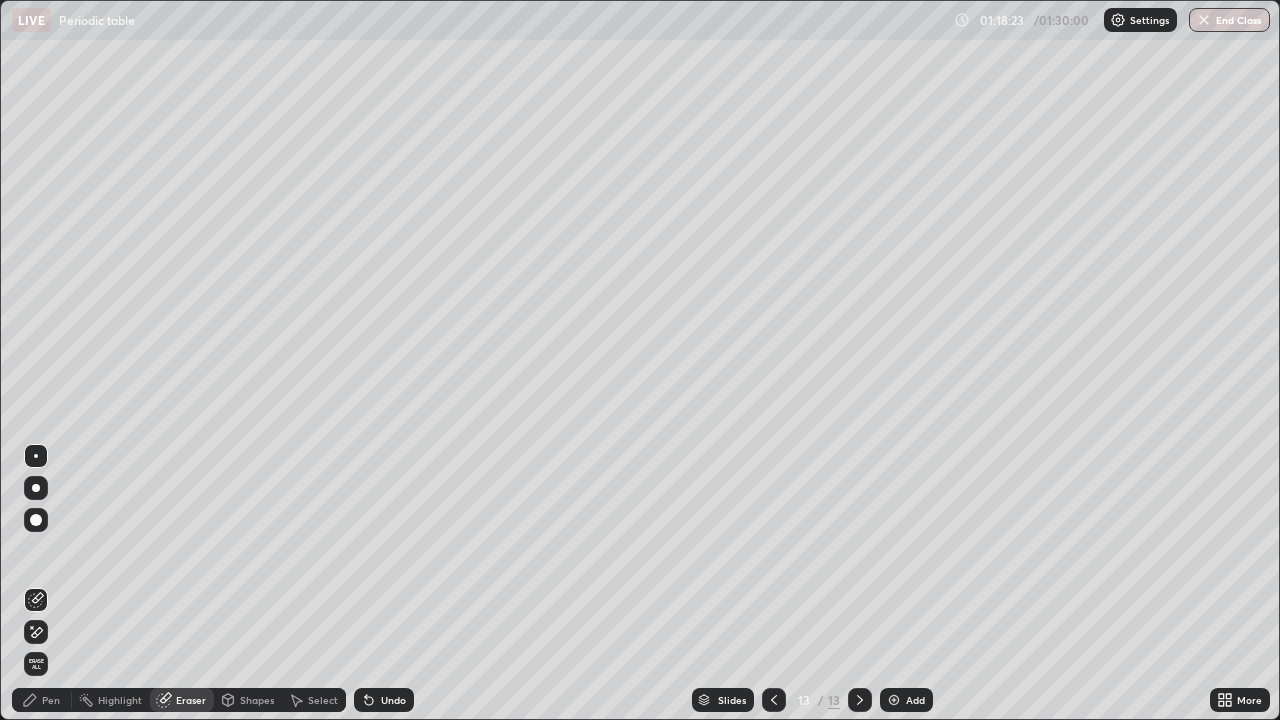 click on "Pen" at bounding box center (51, 700) 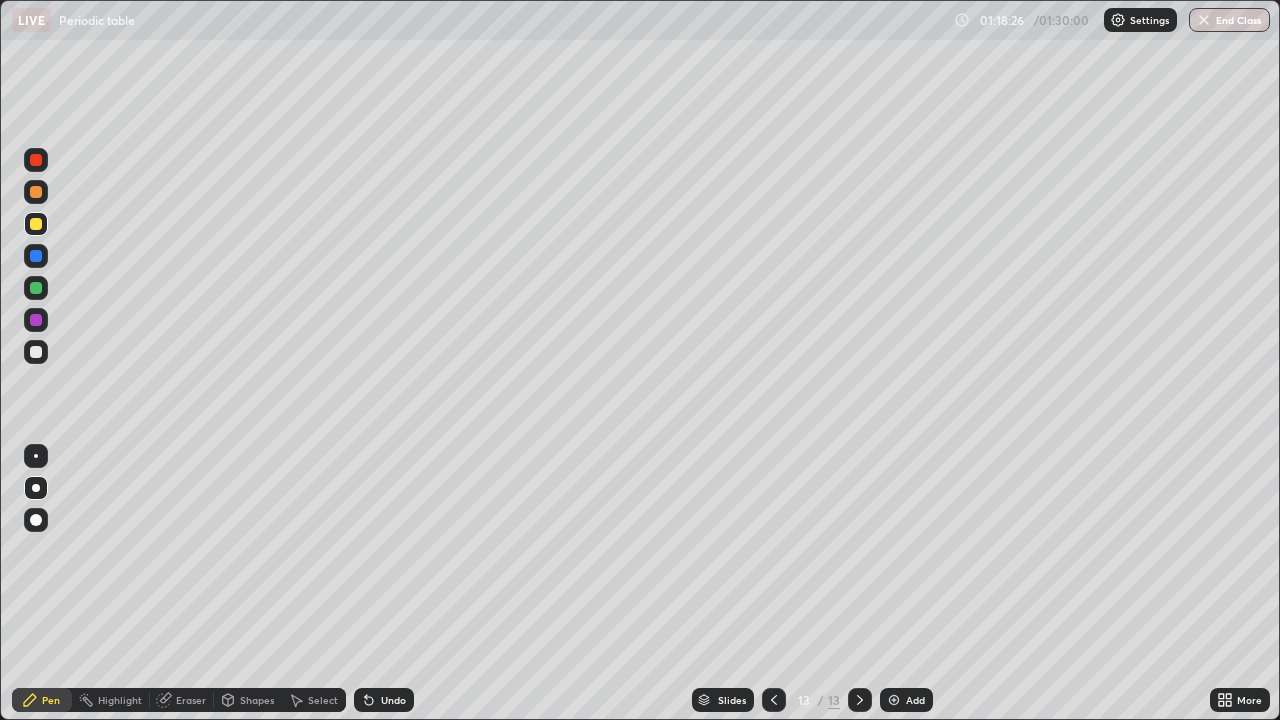 click on "Eraser" at bounding box center (191, 700) 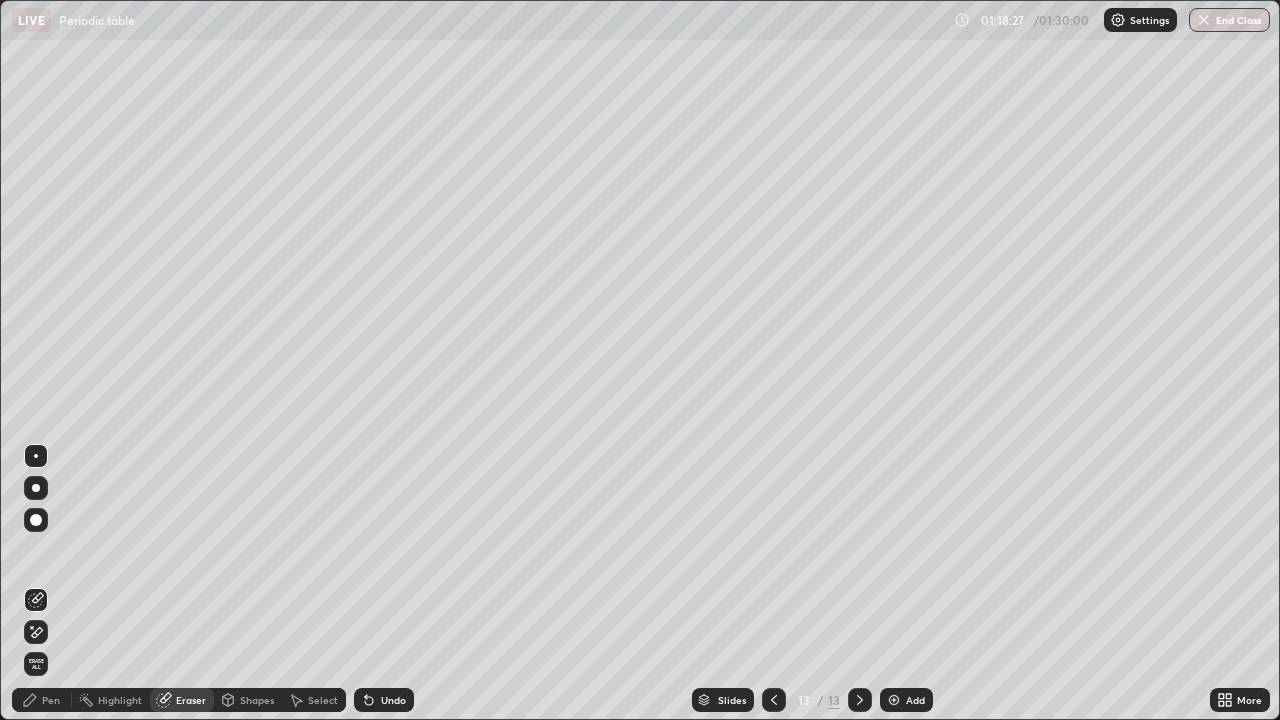 click at bounding box center (36, 520) 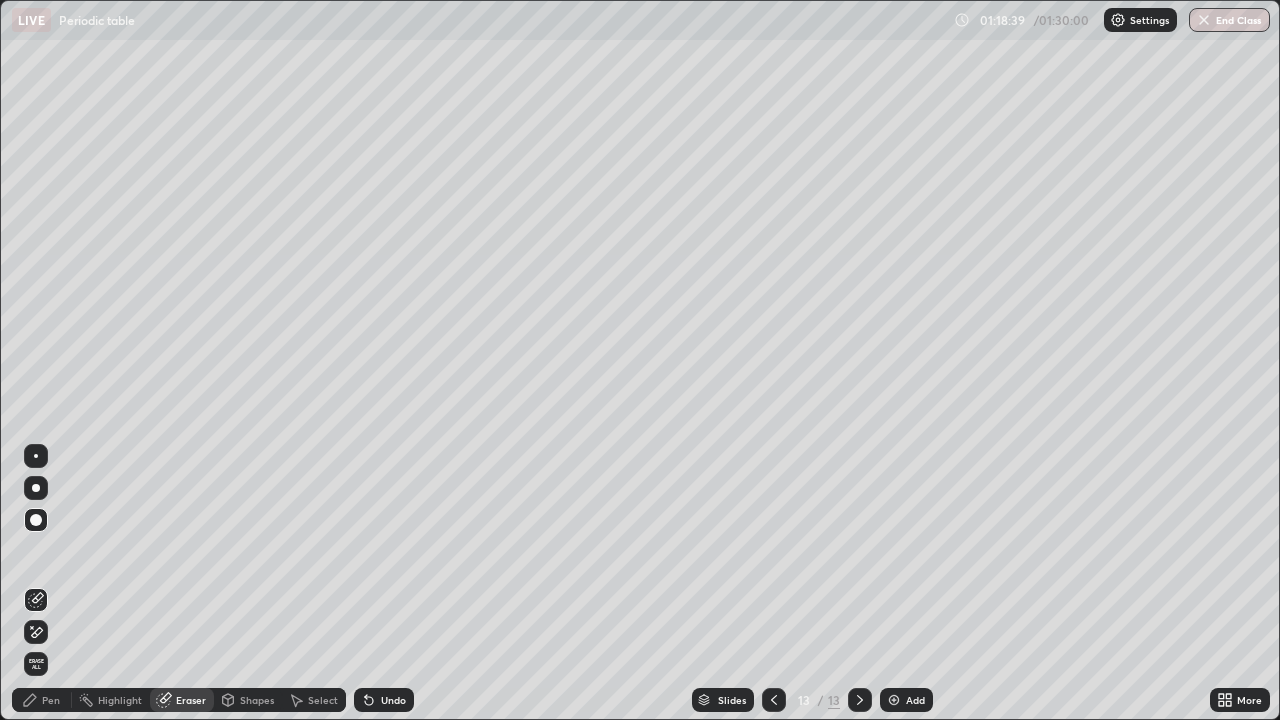 click on "Pen" at bounding box center [51, 700] 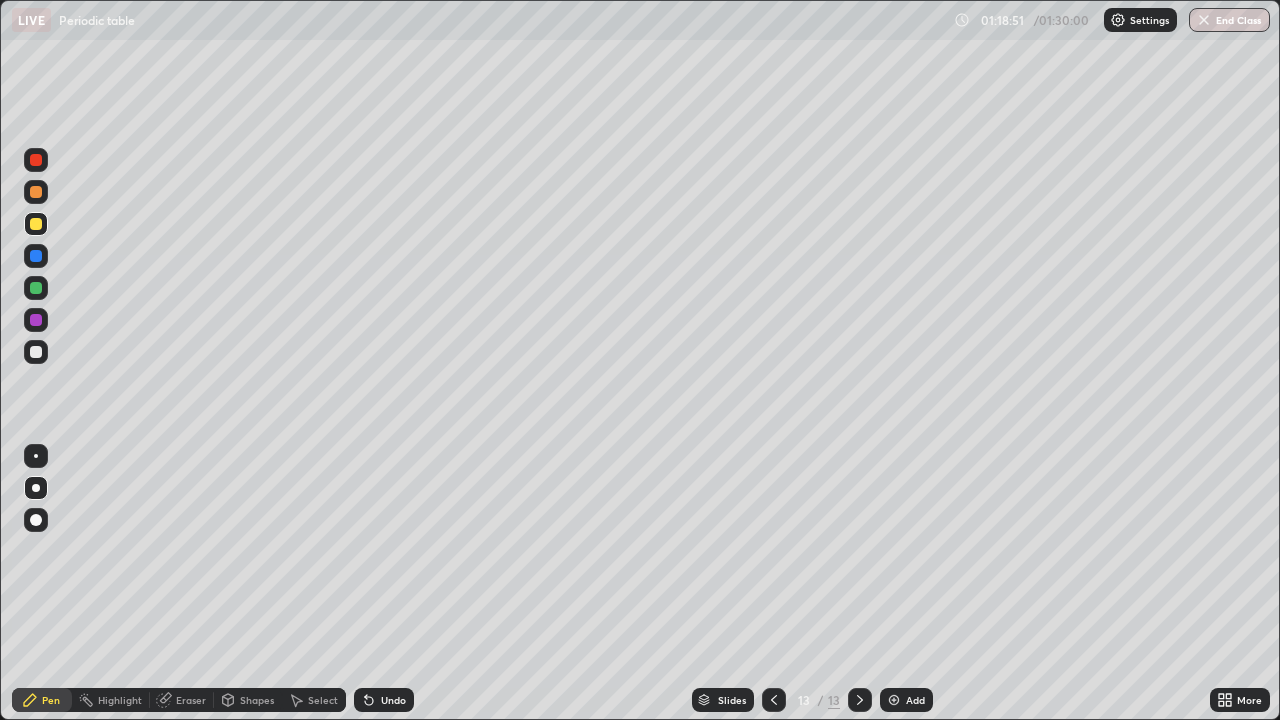 click on "Eraser" at bounding box center (182, 700) 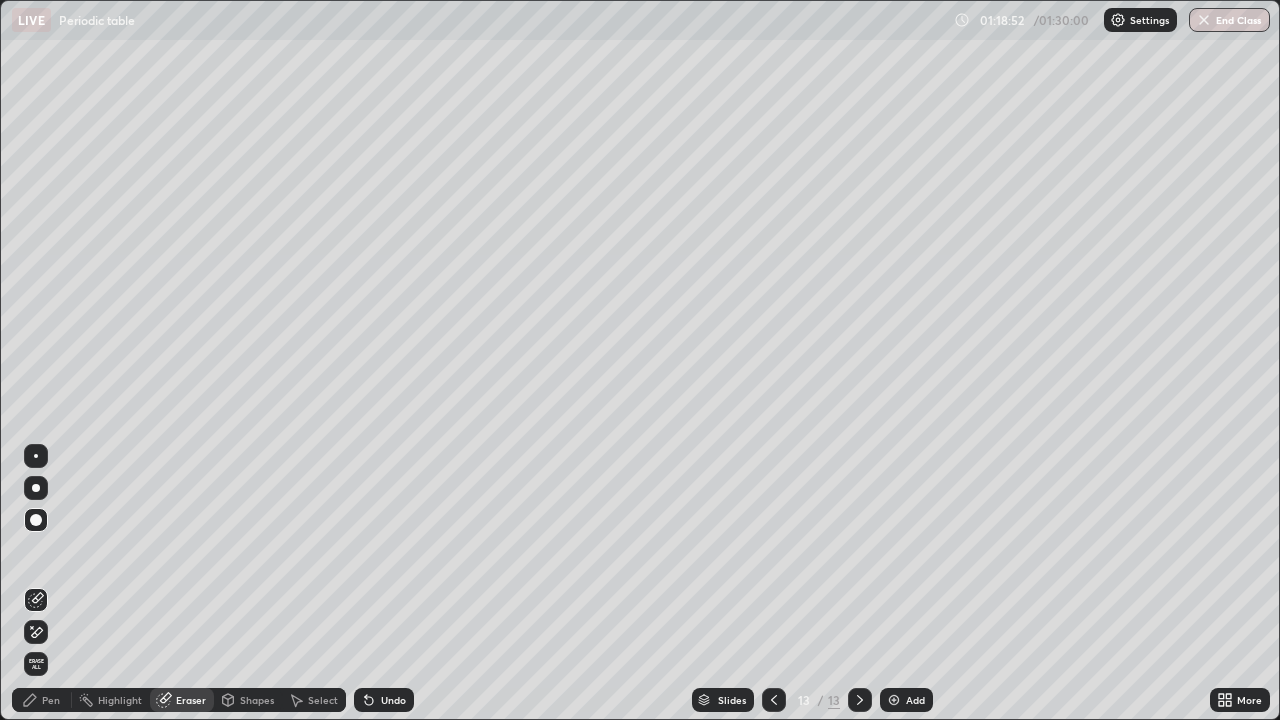 click on "Pen" at bounding box center (42, 700) 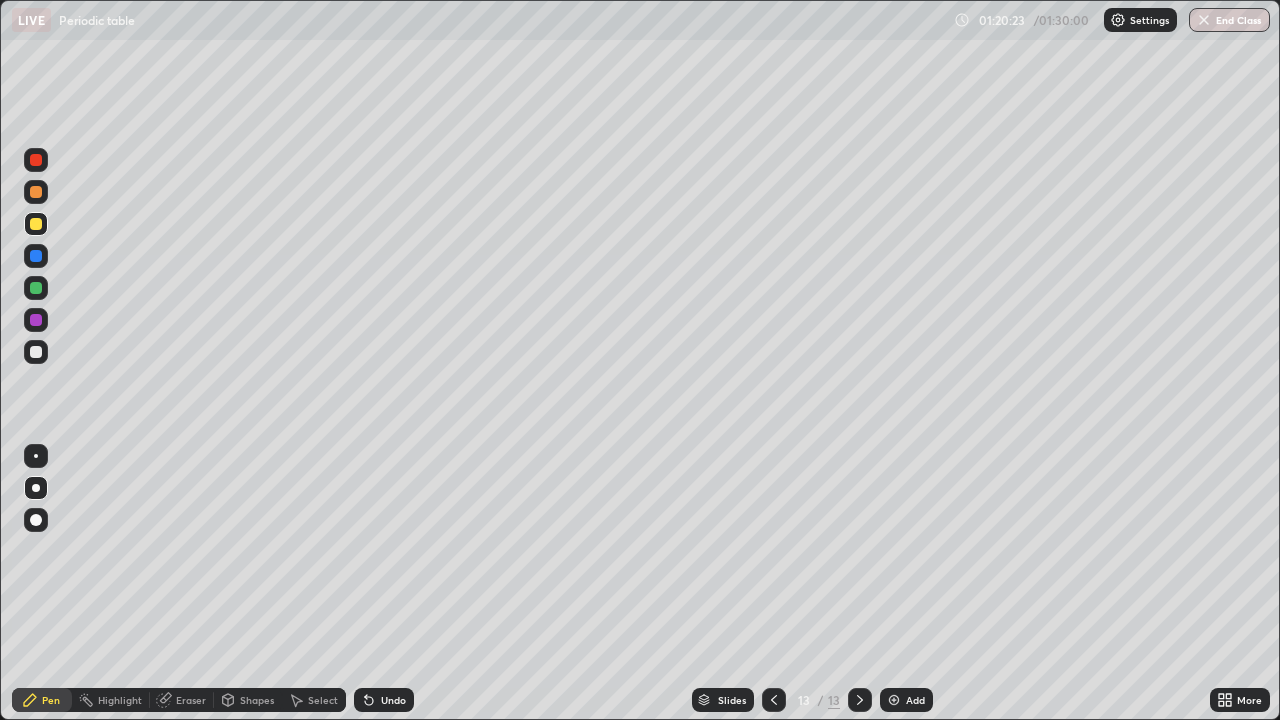 click at bounding box center [36, 320] 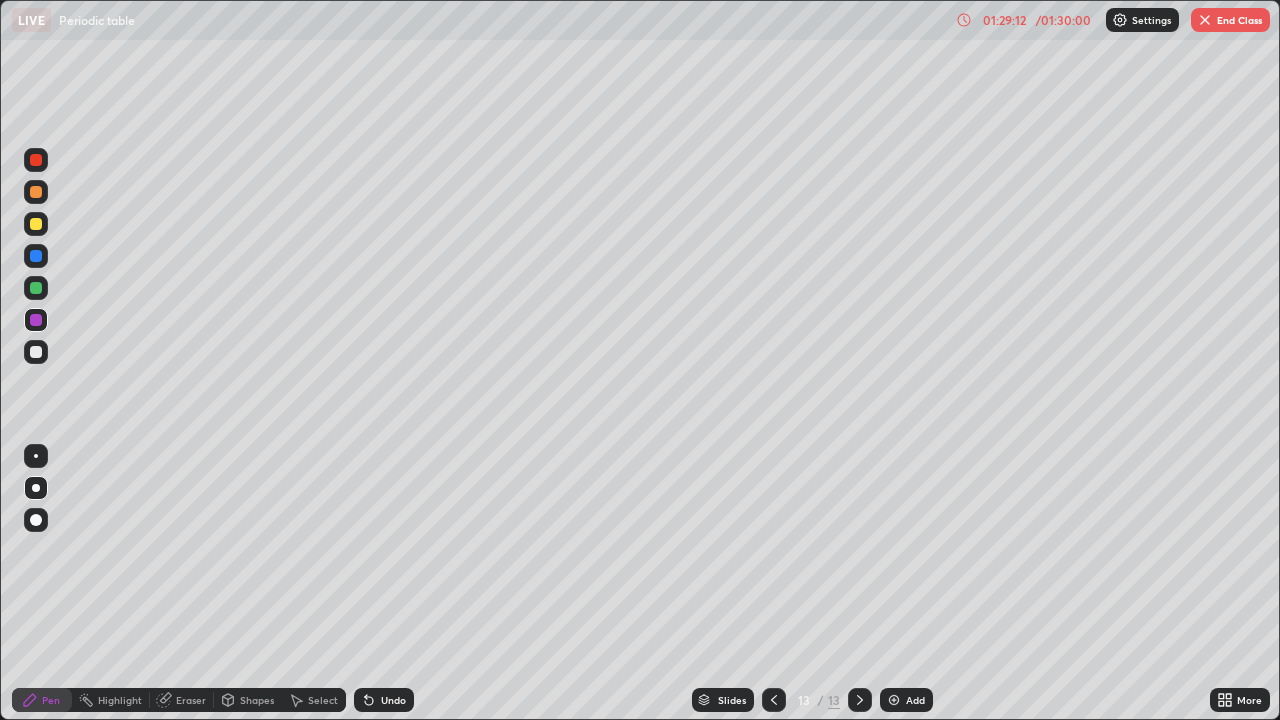 click 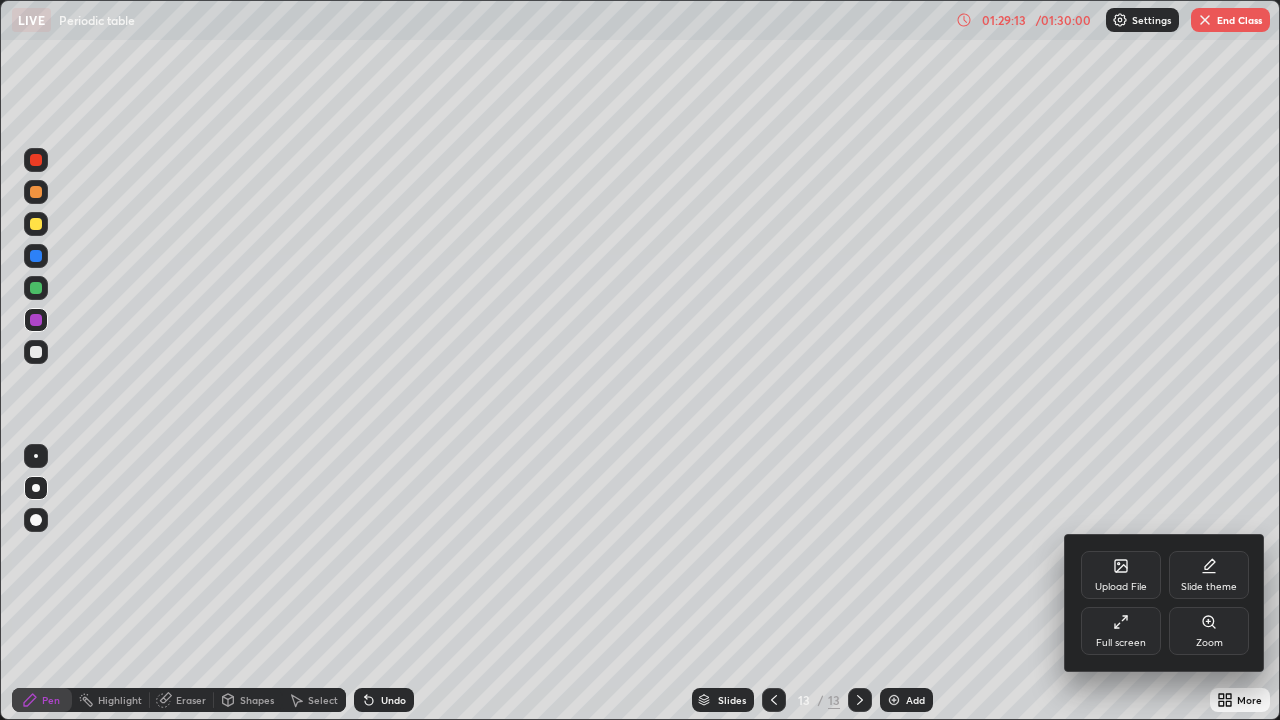 click on "Full screen" at bounding box center (1121, 631) 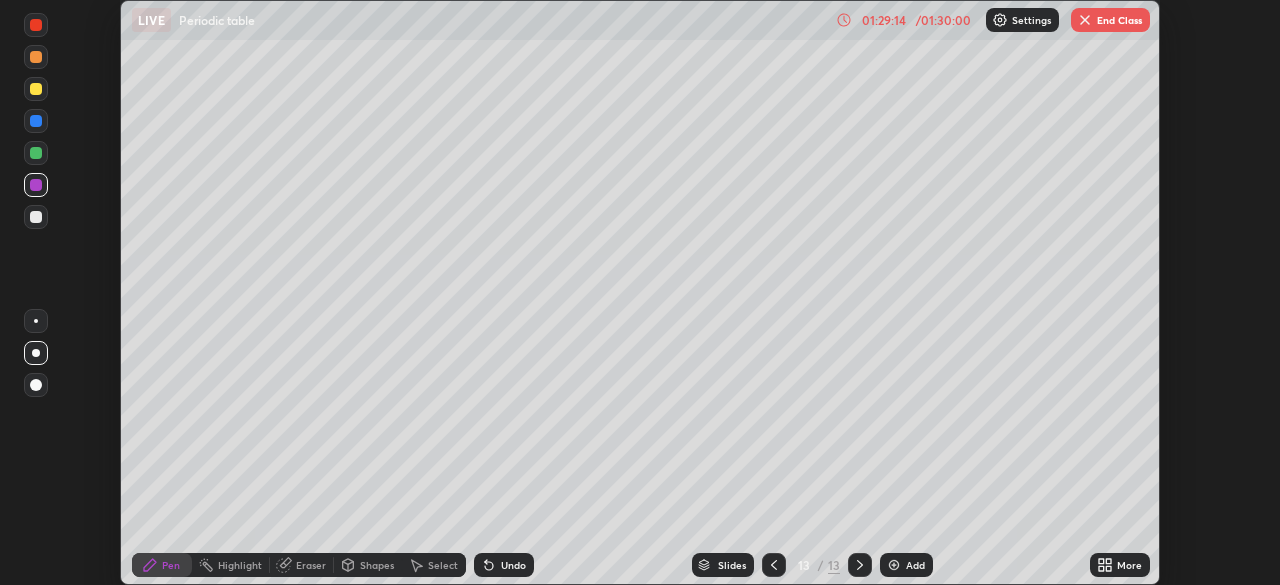 scroll, scrollTop: 585, scrollLeft: 1280, axis: both 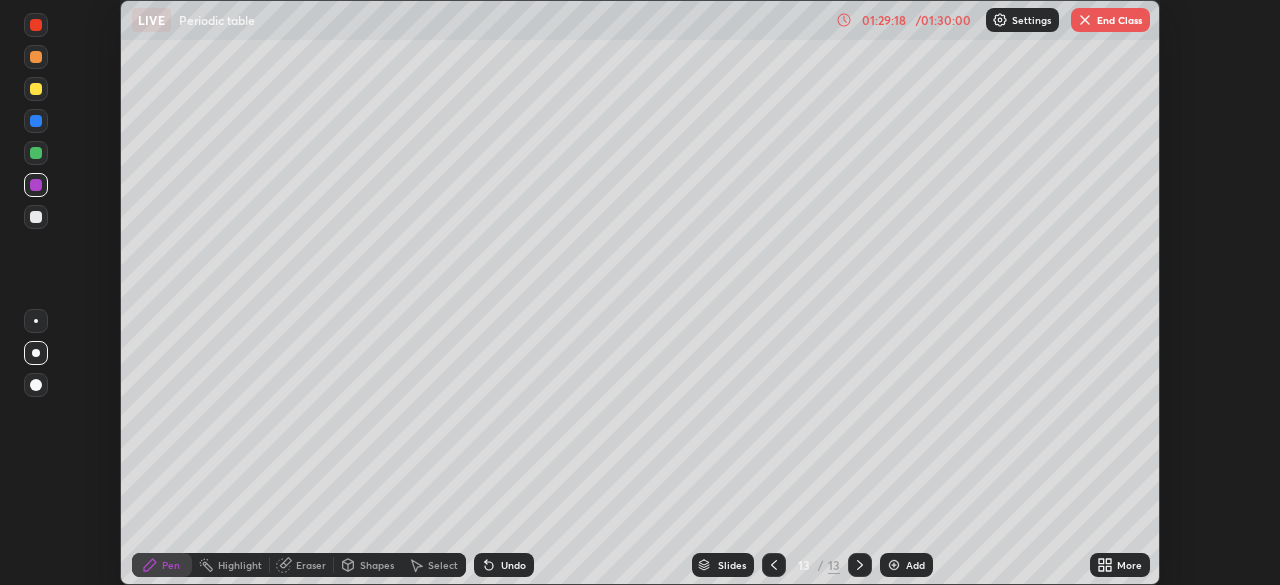 click on "End Class" at bounding box center (1110, 20) 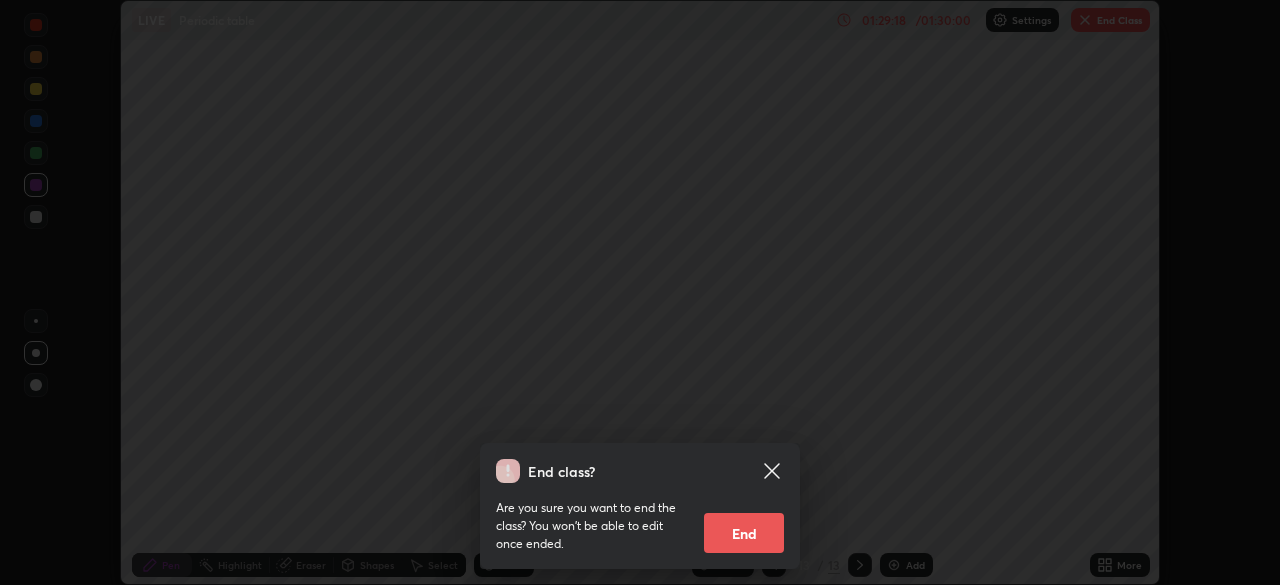 click on "End" at bounding box center [744, 533] 